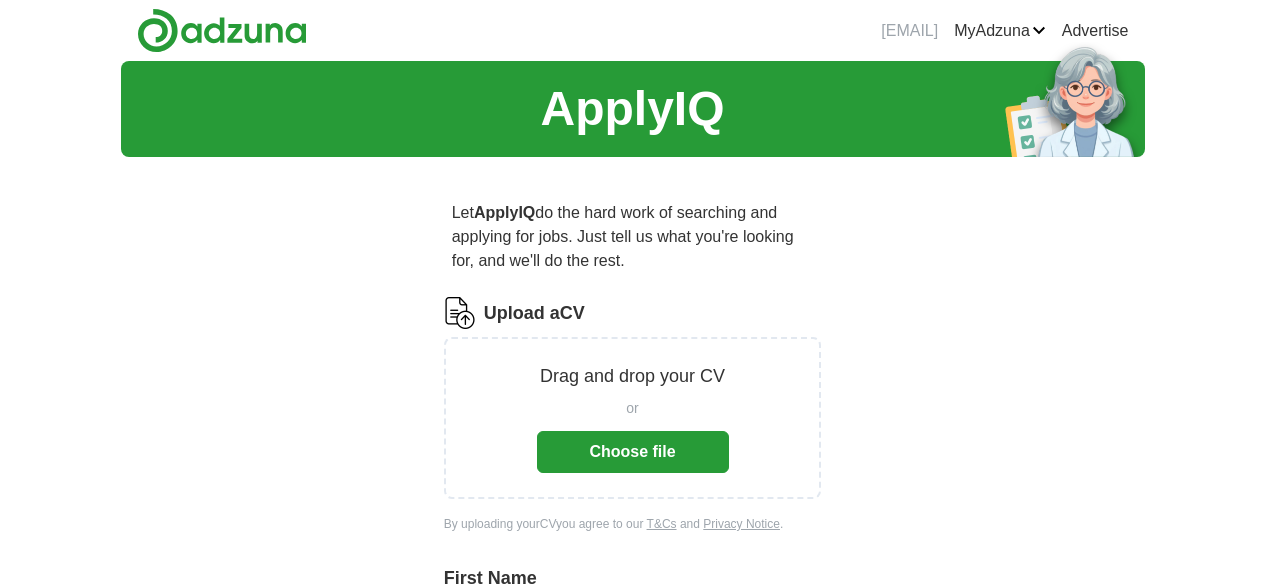 scroll, scrollTop: 0, scrollLeft: 0, axis: both 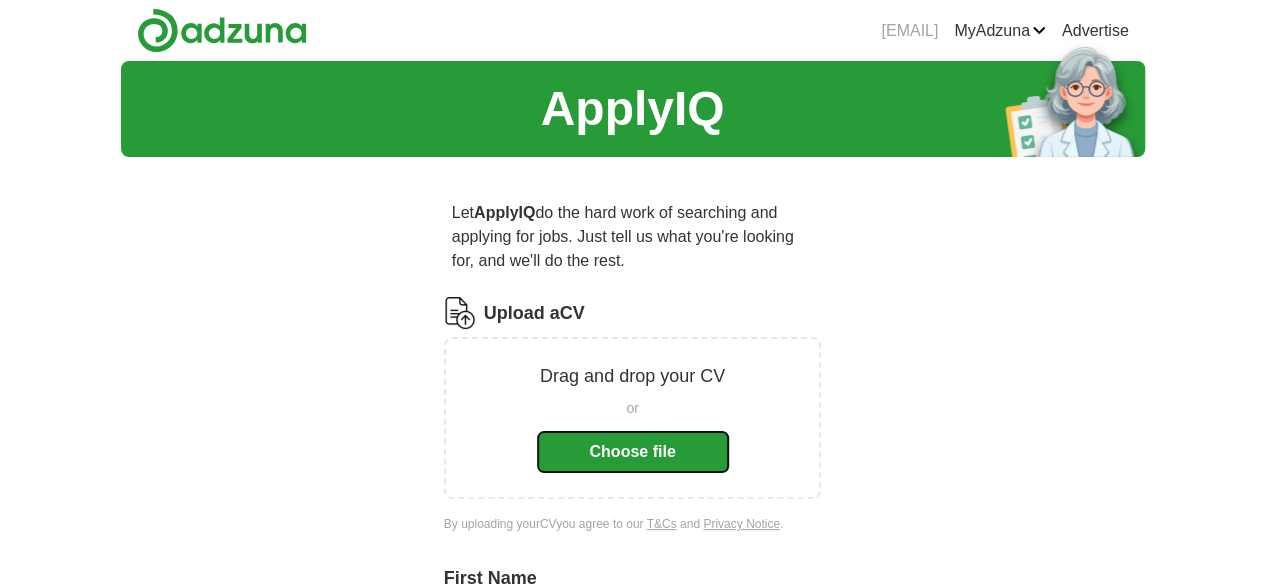 click on "Choose file" at bounding box center (633, 452) 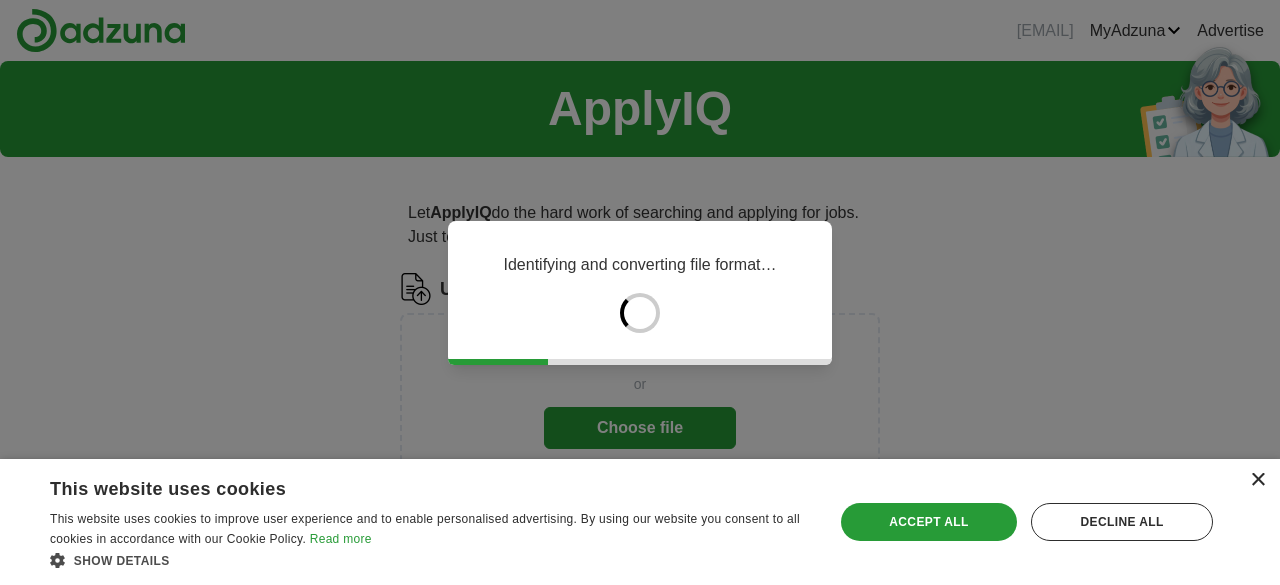 click on "×" at bounding box center [1257, 480] 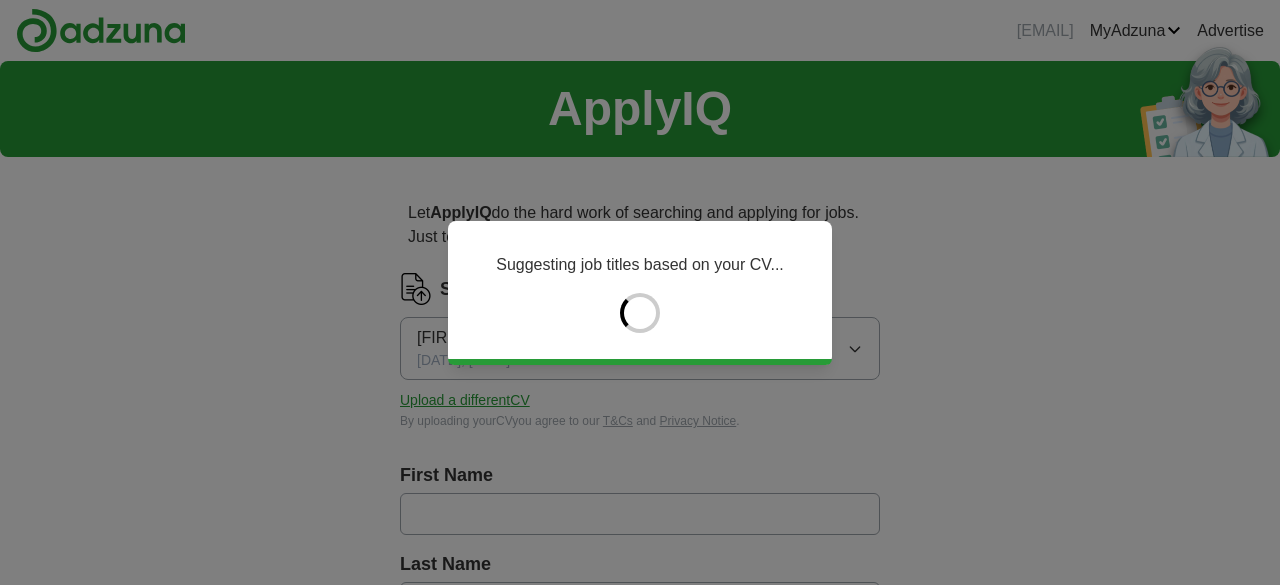 type on "*****" 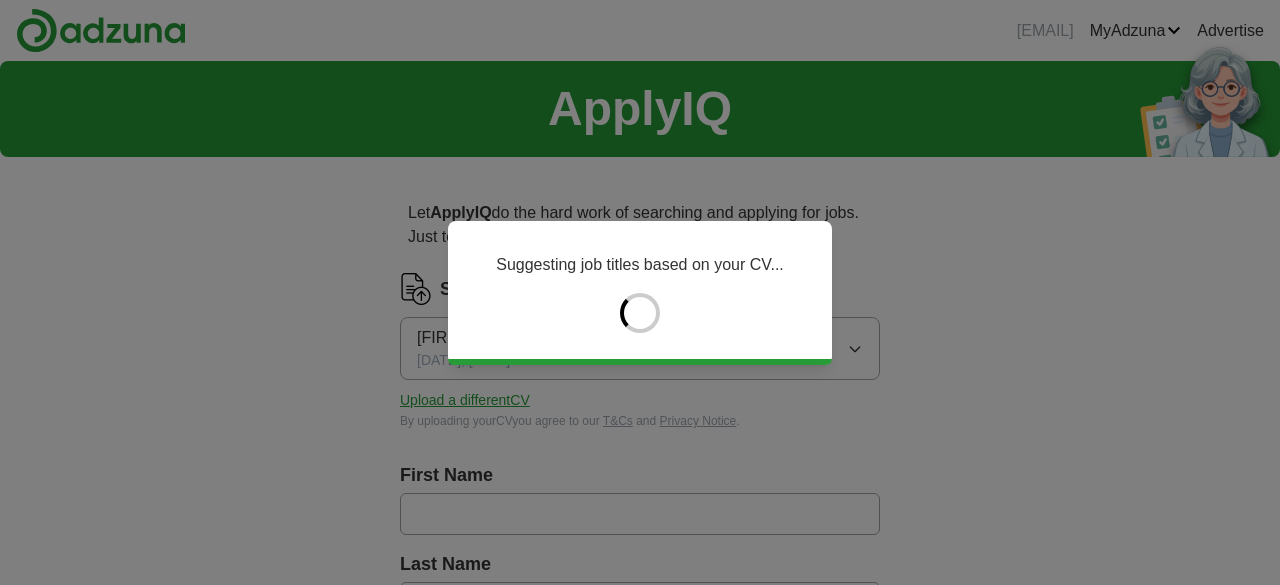 type on "******" 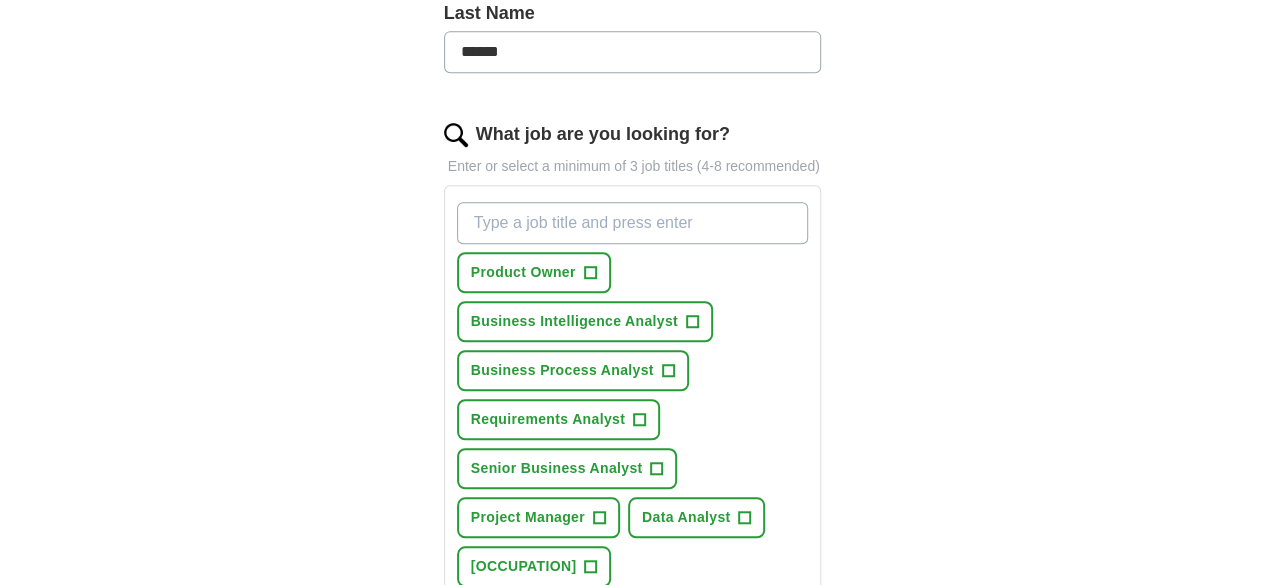 scroll, scrollTop: 592, scrollLeft: 0, axis: vertical 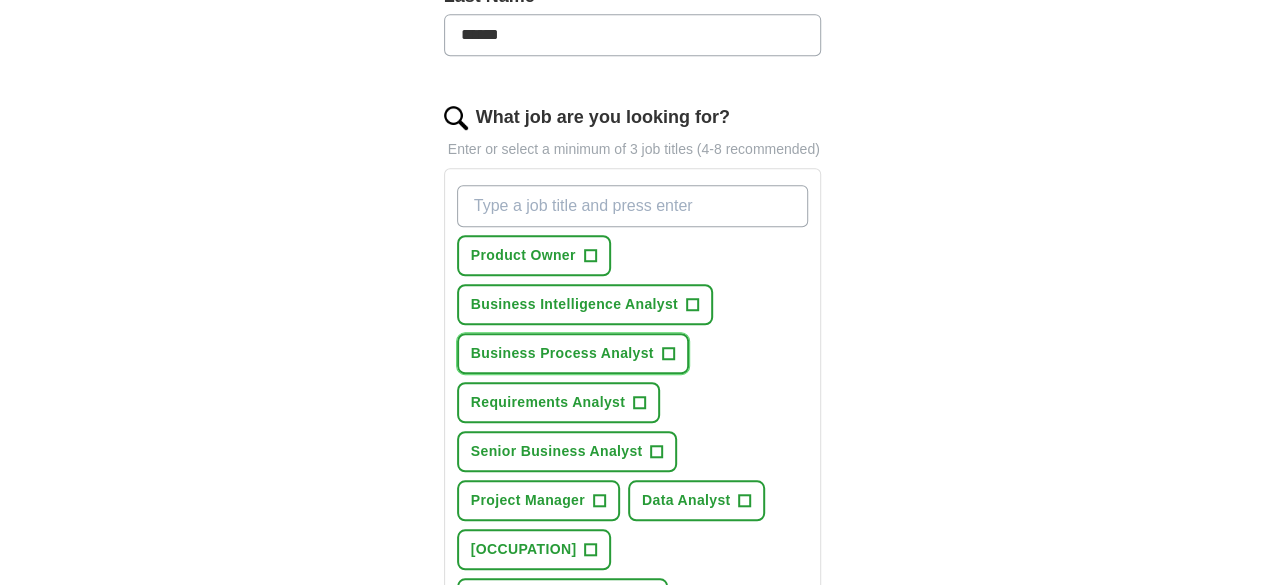 click on "Business Process Analyst" at bounding box center (562, 353) 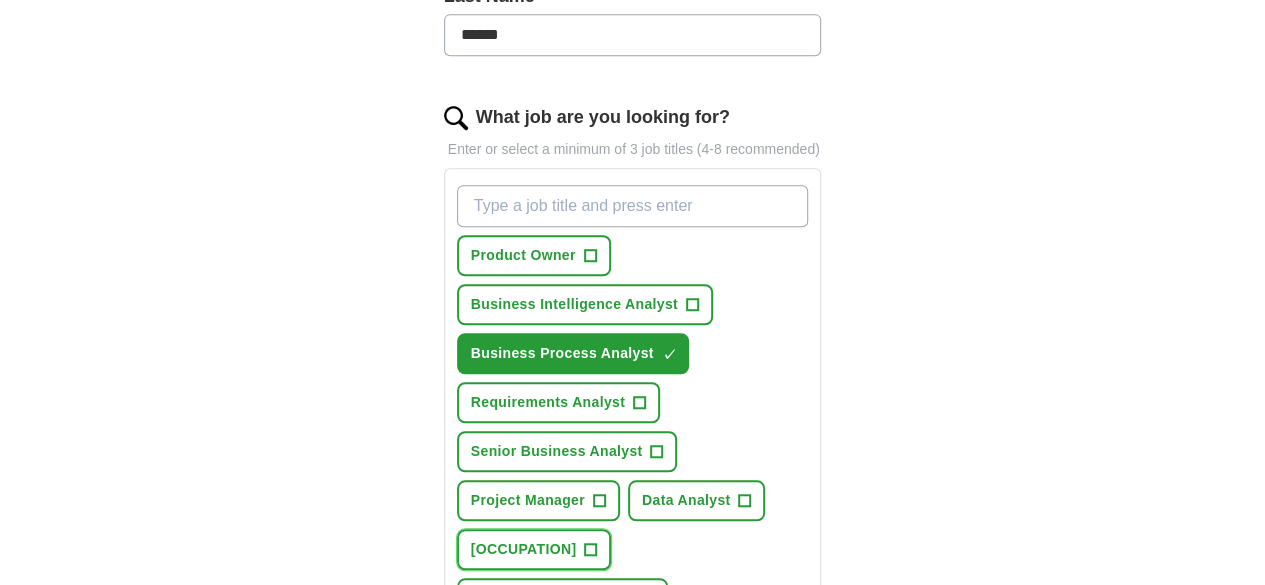 click on "[OCCUPATION]" at bounding box center [524, 549] 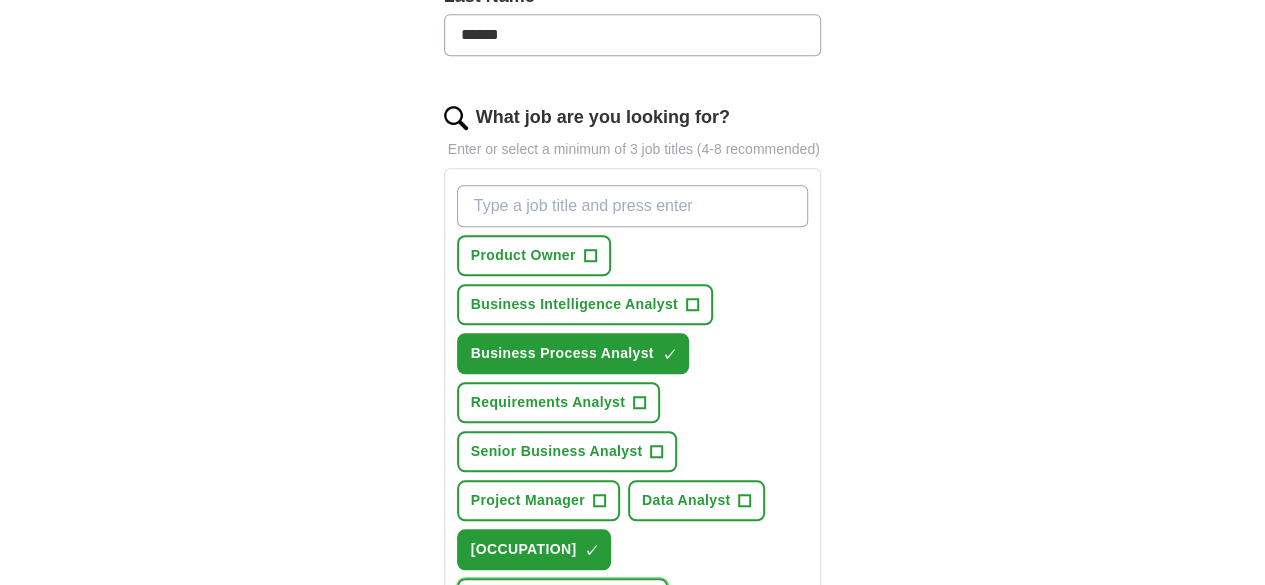 click on "+" at bounding box center (647, 599) 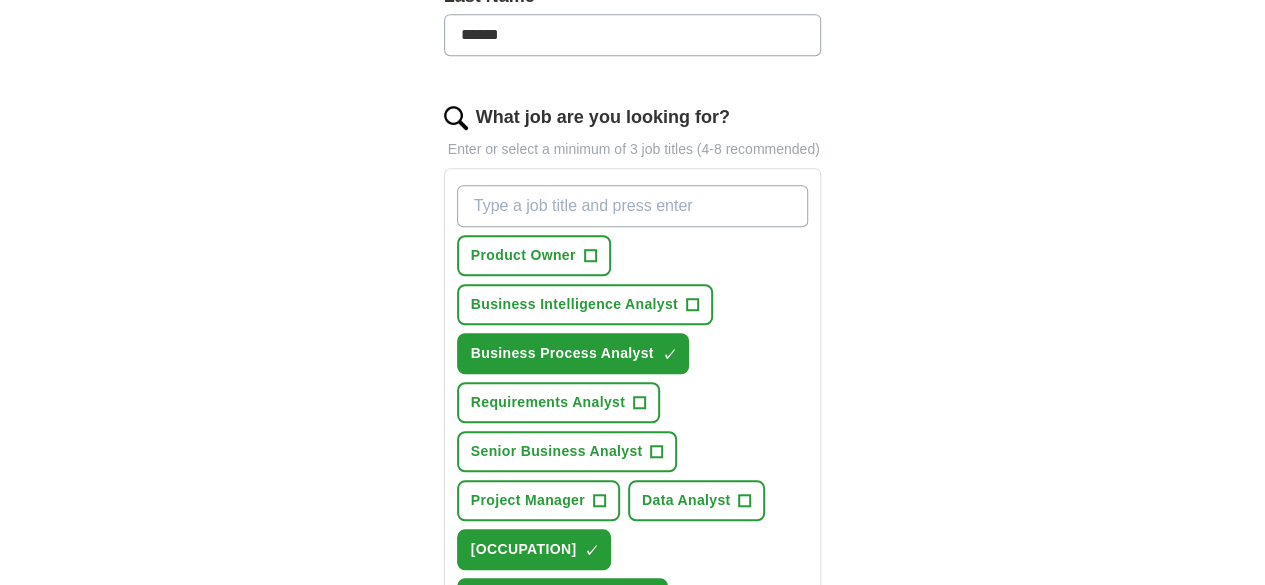 click on "Select all" at bounding box center (489, 643) 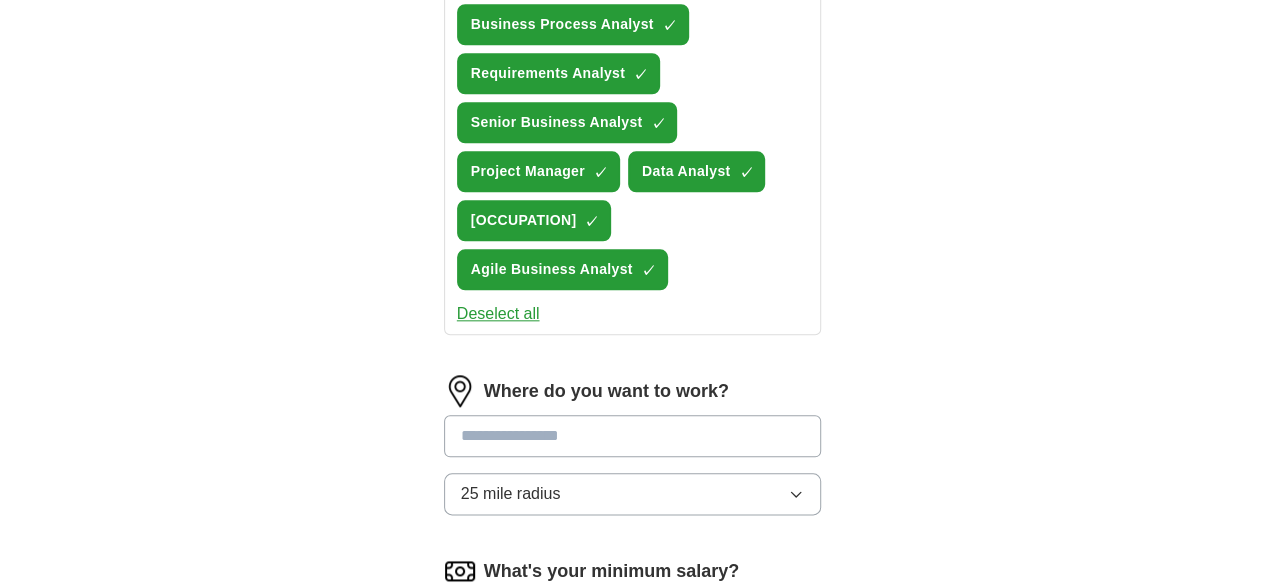 scroll, scrollTop: 930, scrollLeft: 0, axis: vertical 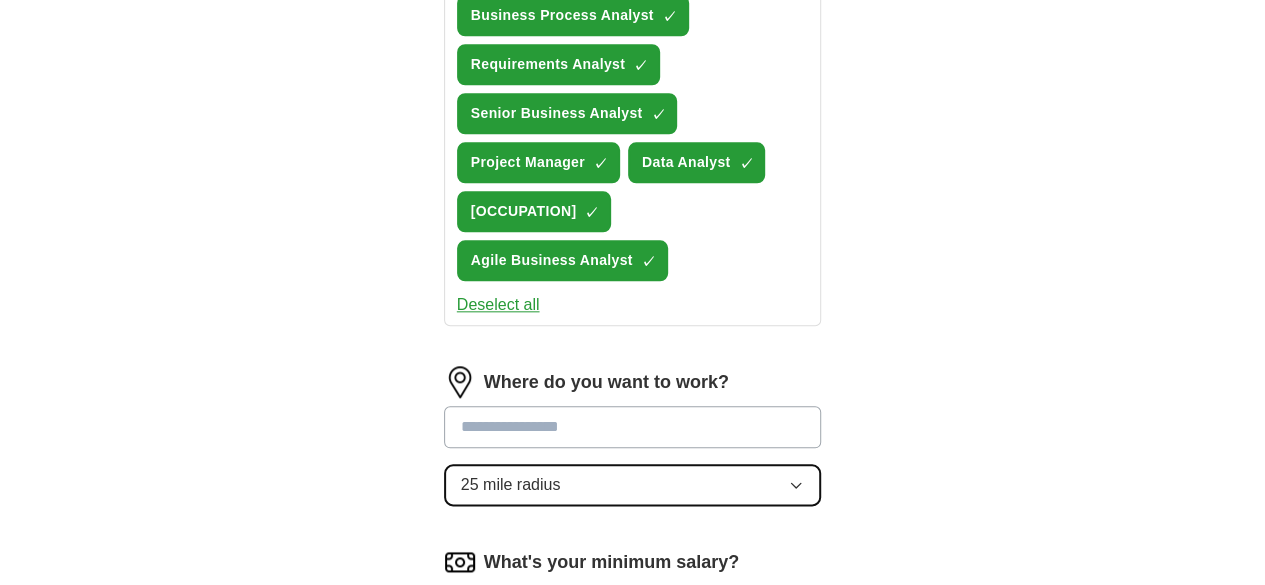 click 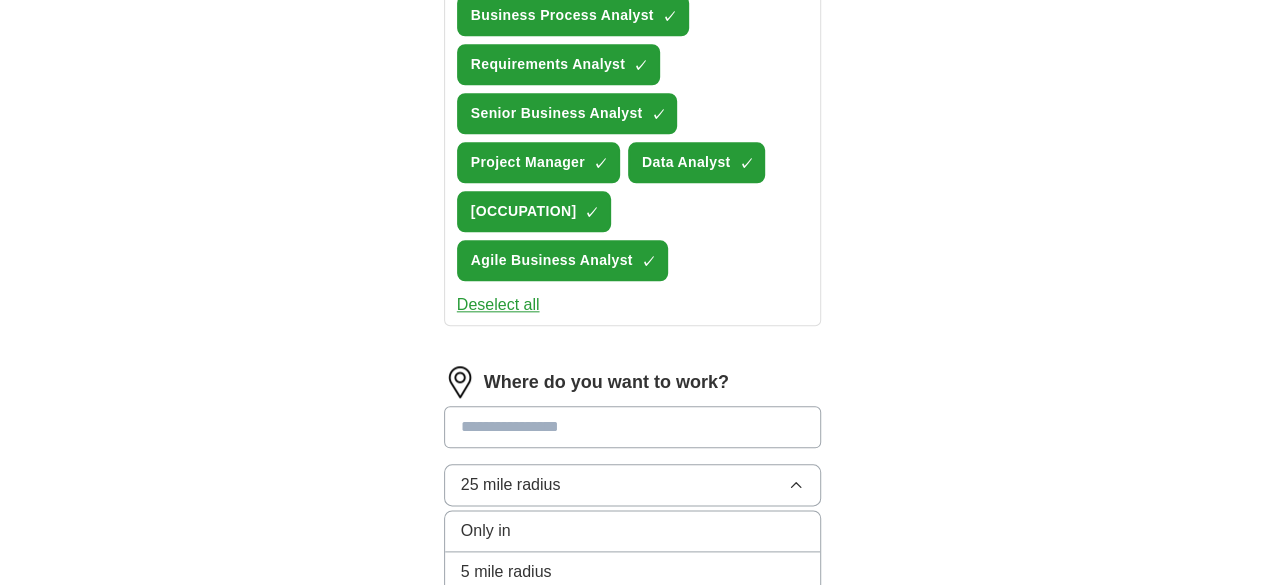 click on "50 mile radius" at bounding box center [633, 698] 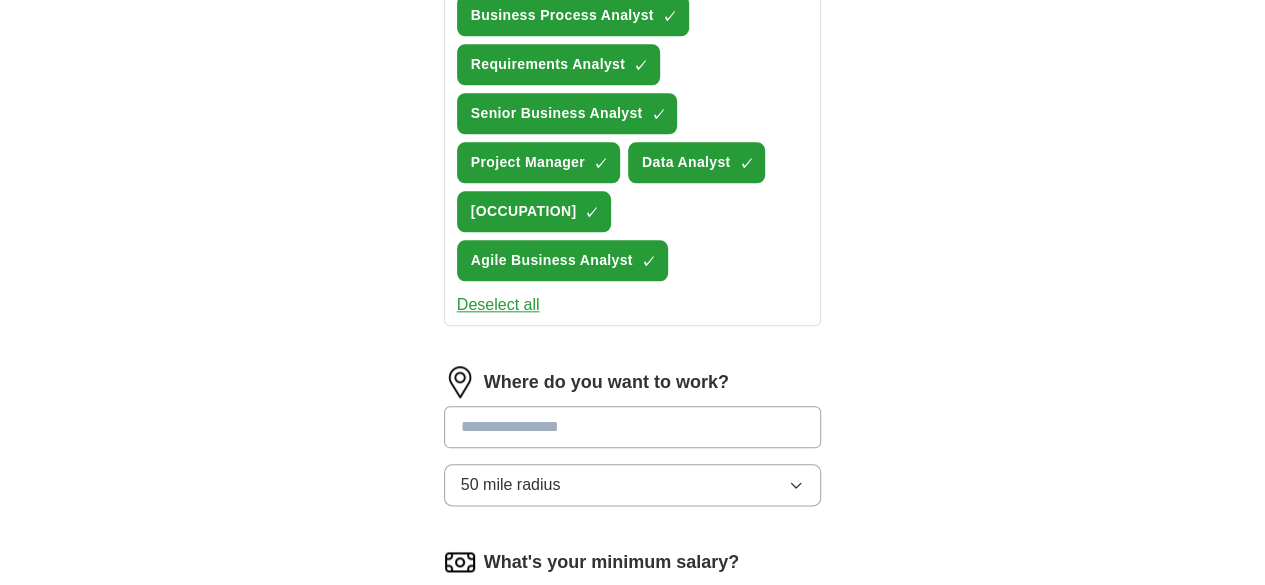 click at bounding box center (633, 427) 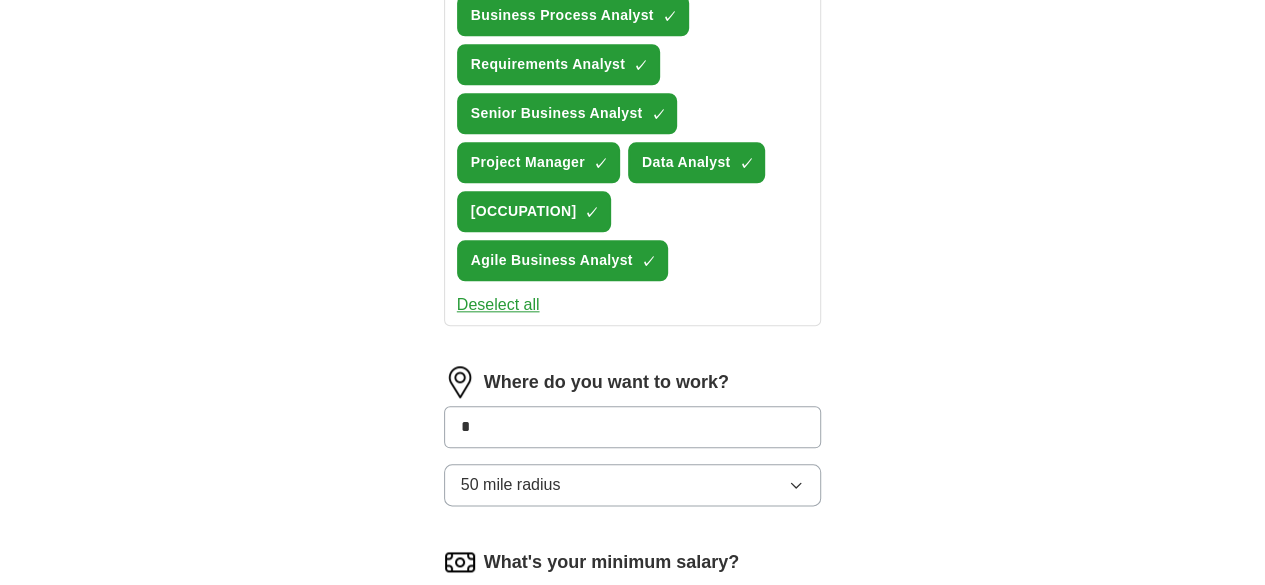 type on "*" 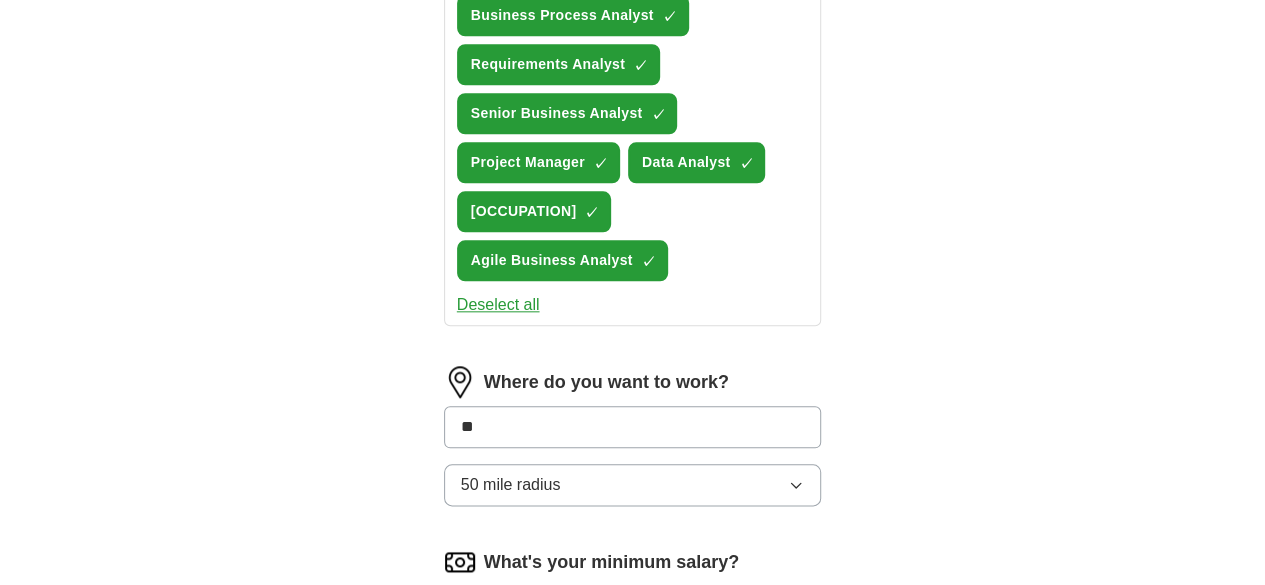 type on "*" 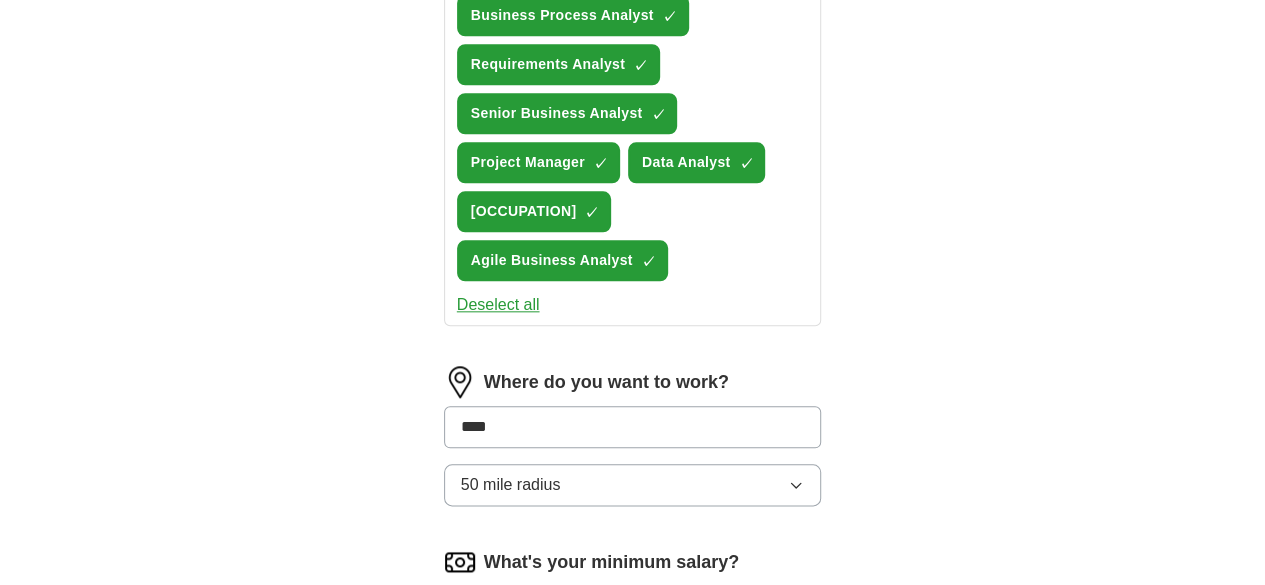 type on "*****" 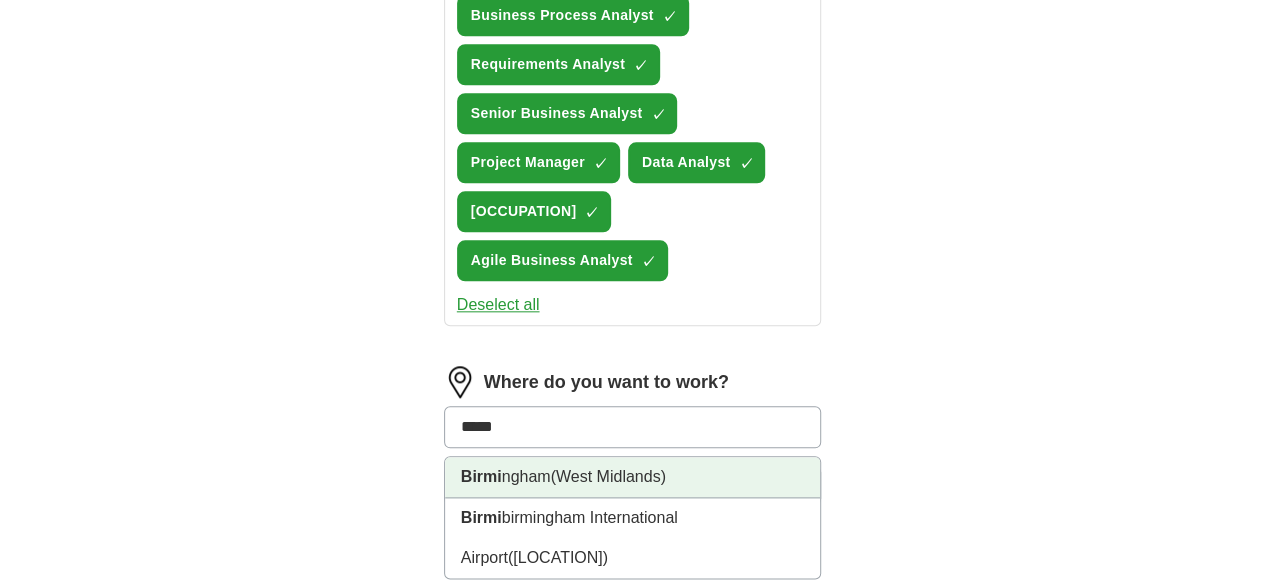 click on "[LOCATION]  ([LOCATION])" at bounding box center [633, 477] 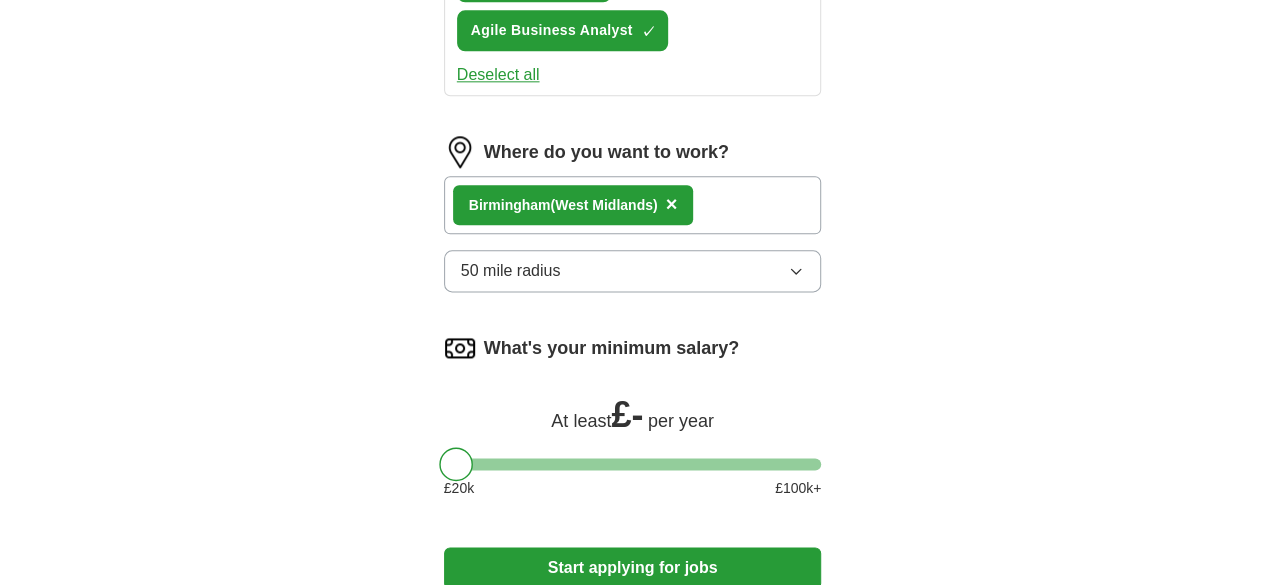 scroll, scrollTop: 1171, scrollLeft: 0, axis: vertical 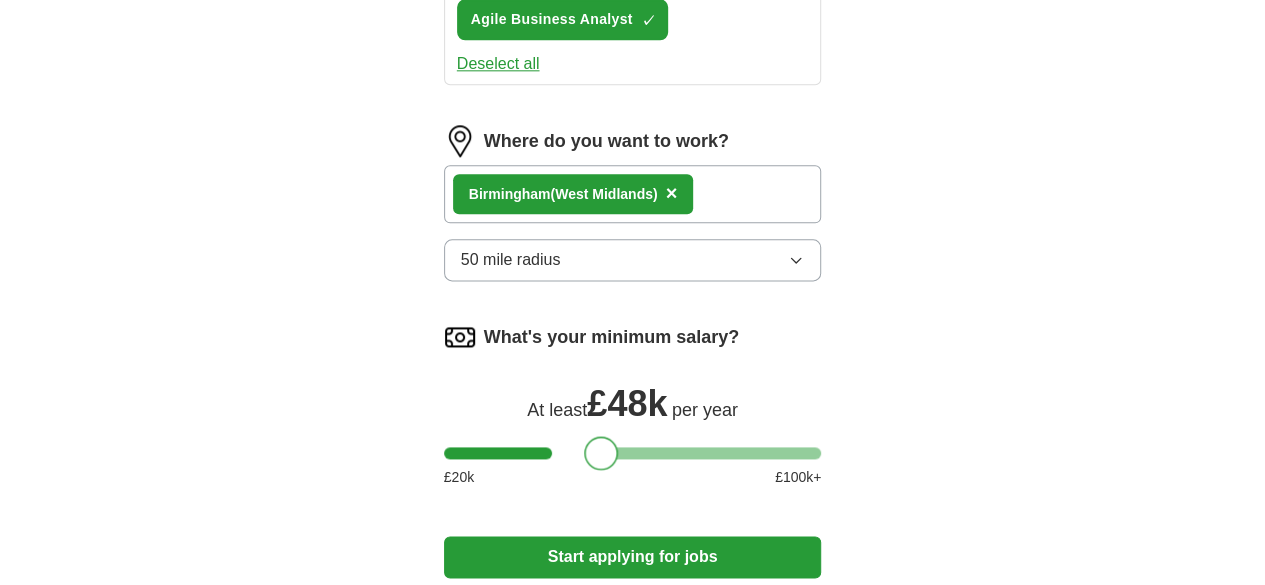 drag, startPoint x: 422, startPoint y: 279, endPoint x: 569, endPoint y: 290, distance: 147.411 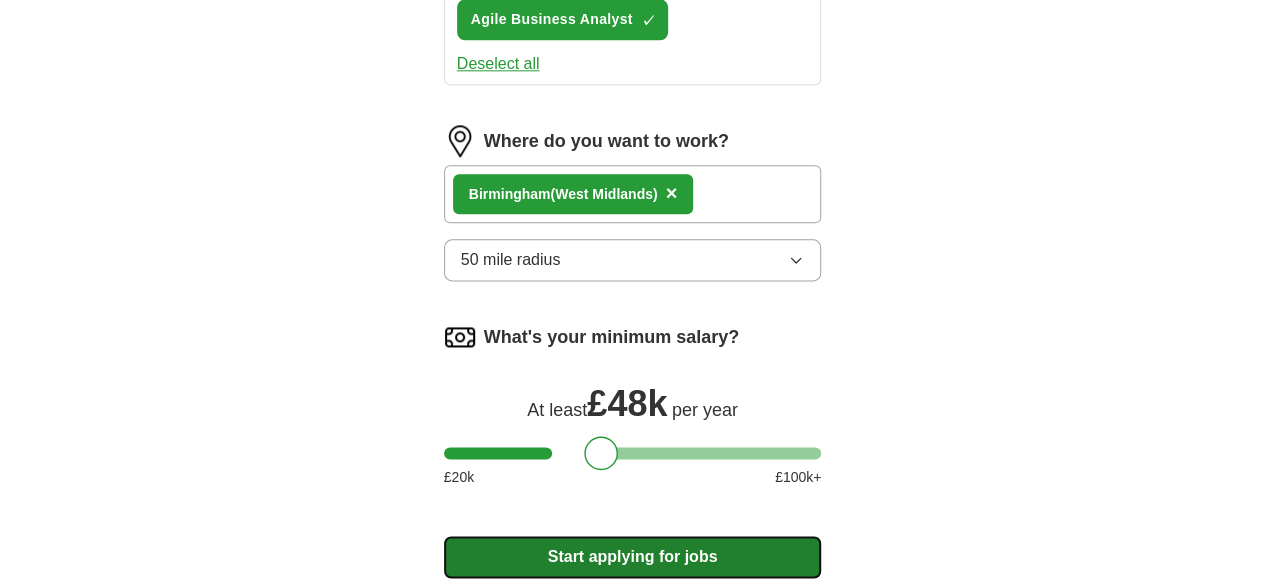 click on "Start applying for jobs" at bounding box center (633, 557) 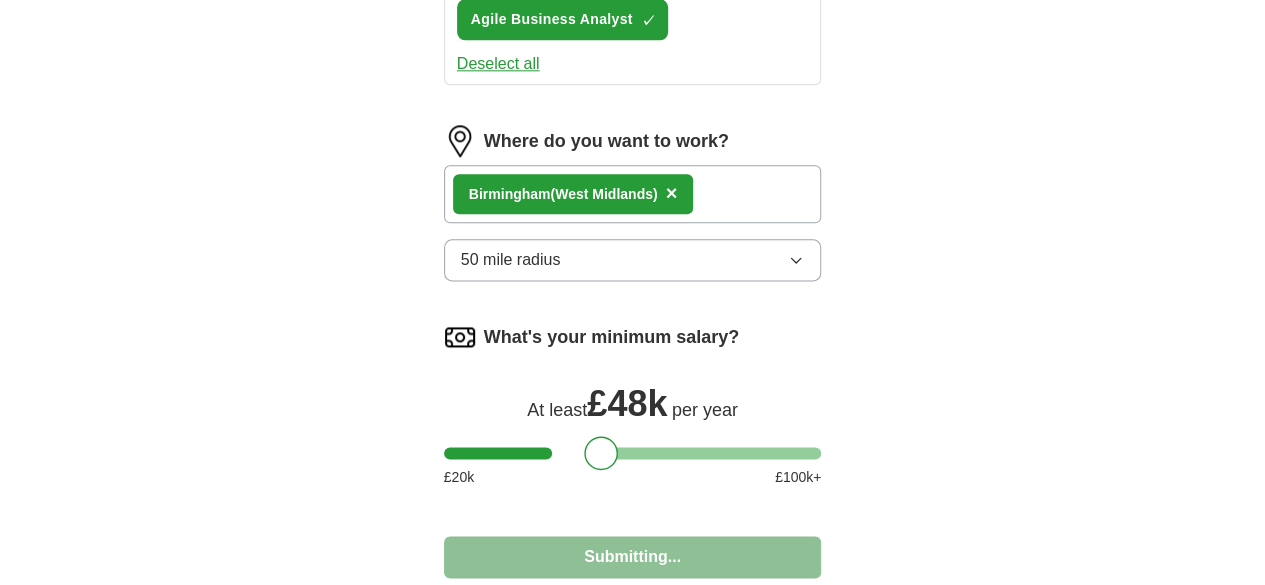 select on "**" 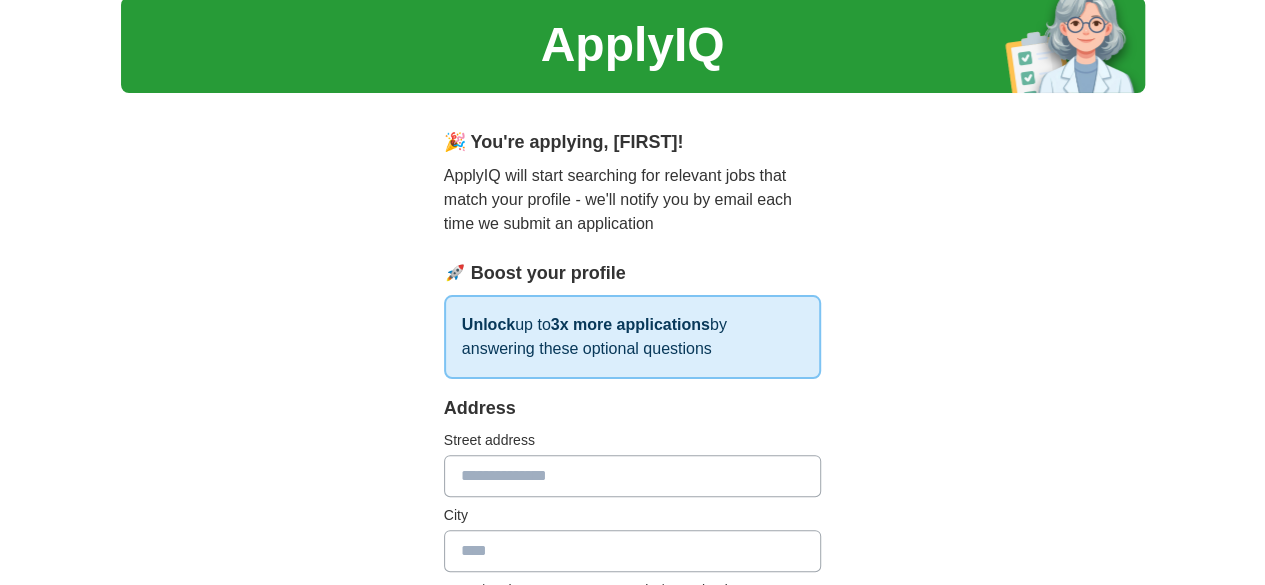 scroll, scrollTop: 0, scrollLeft: 0, axis: both 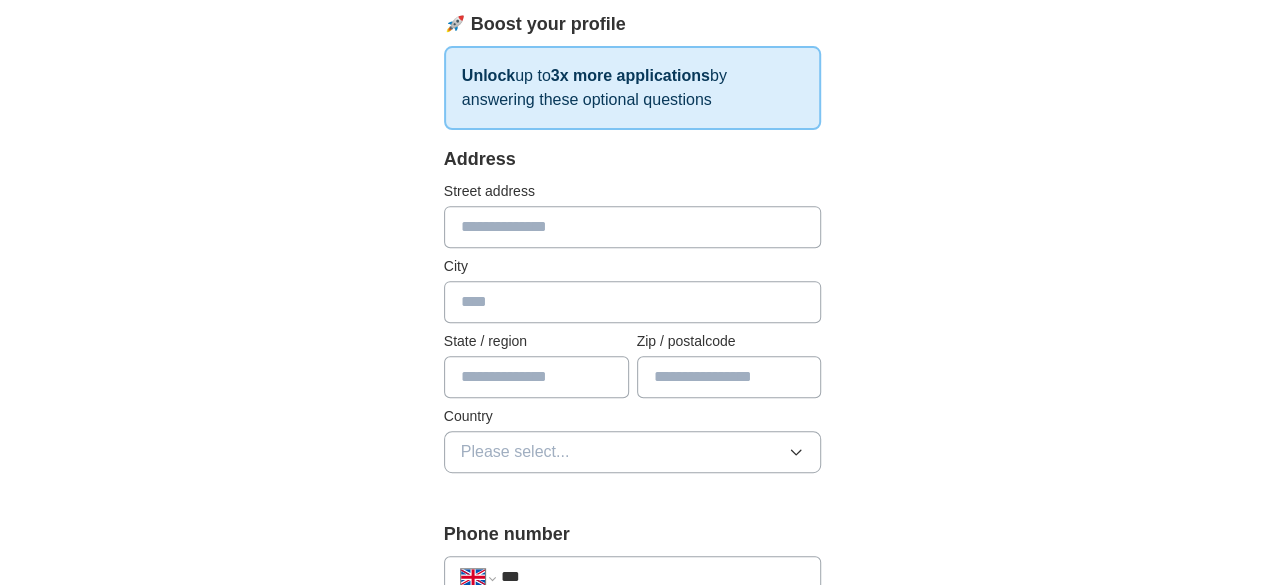 click at bounding box center (633, 227) 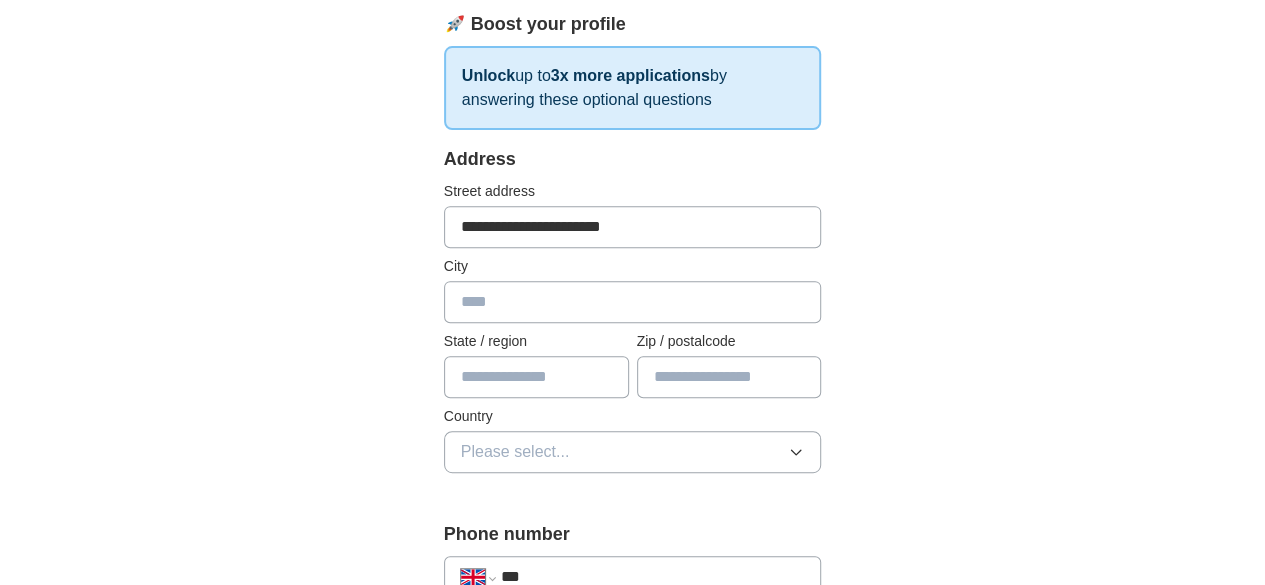type on "**********" 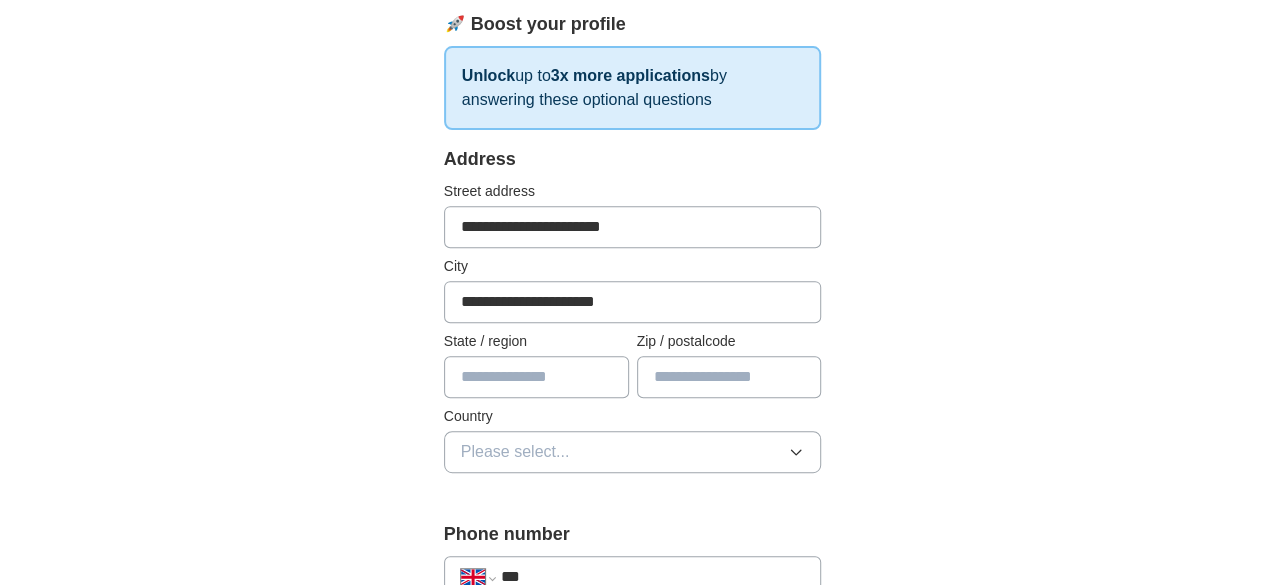 type on "**********" 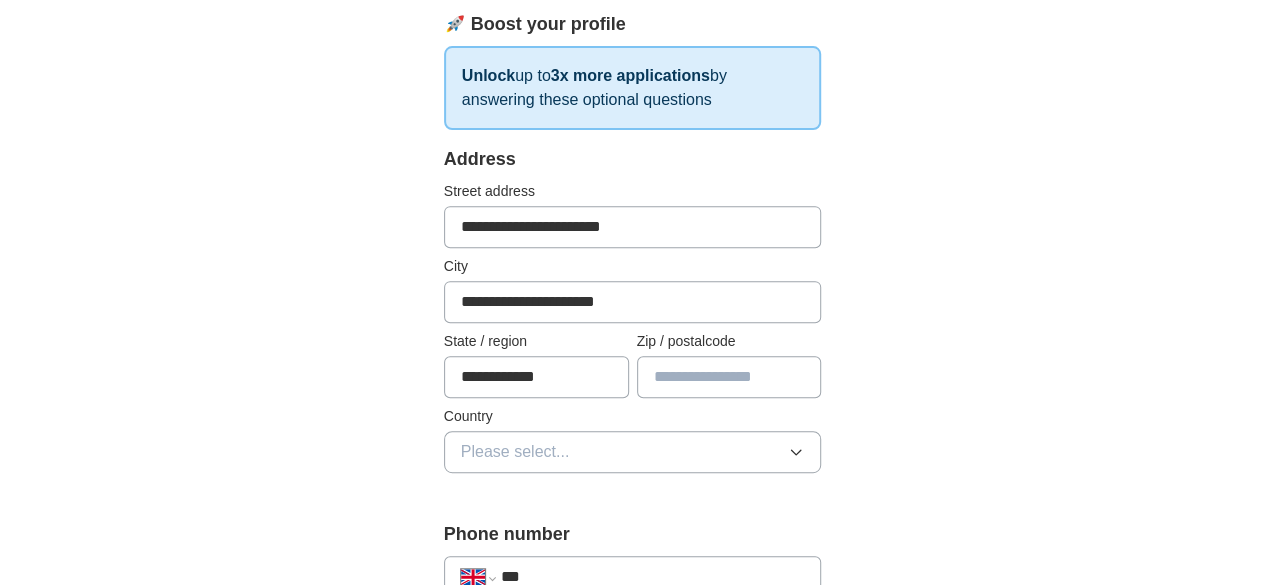 type on "********" 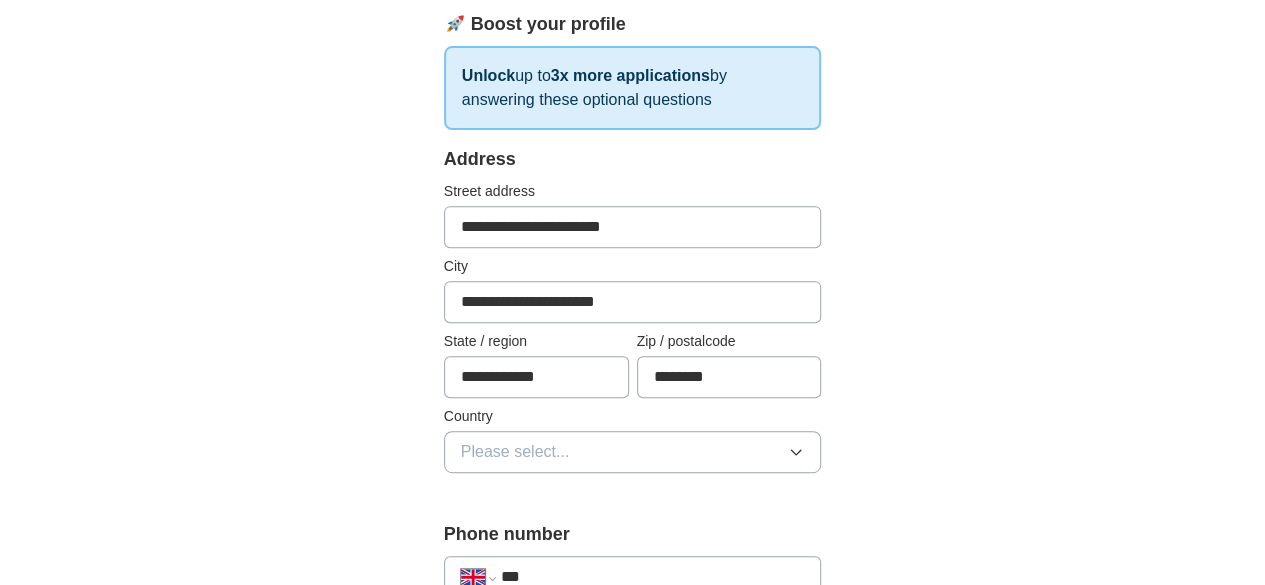 click on "**********" at bounding box center [633, 302] 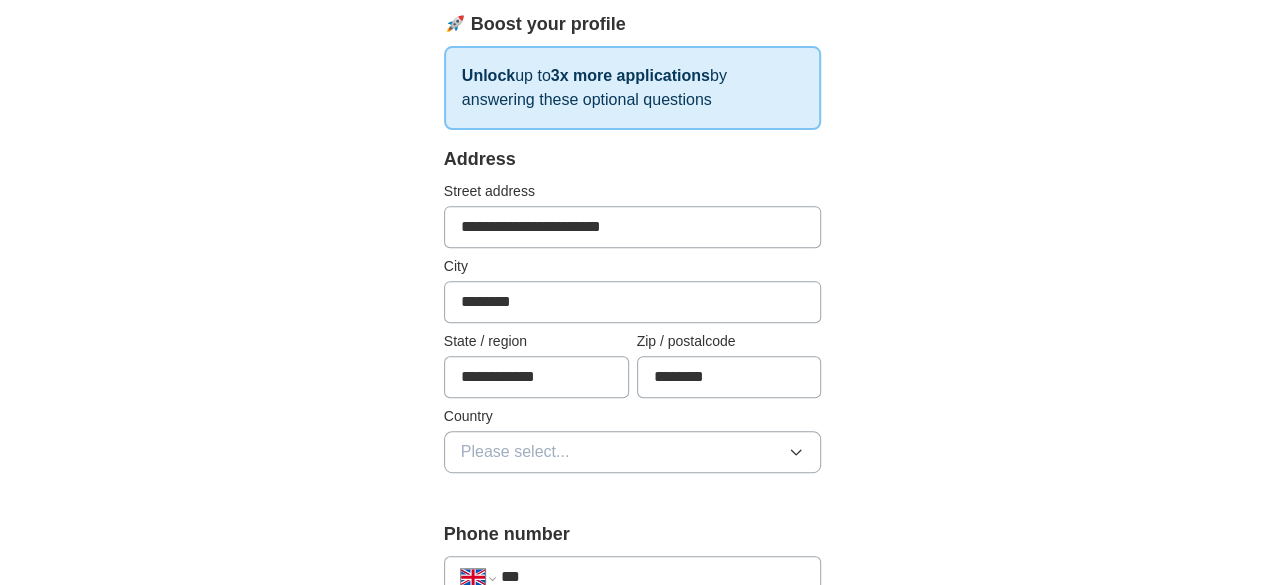 type on "********" 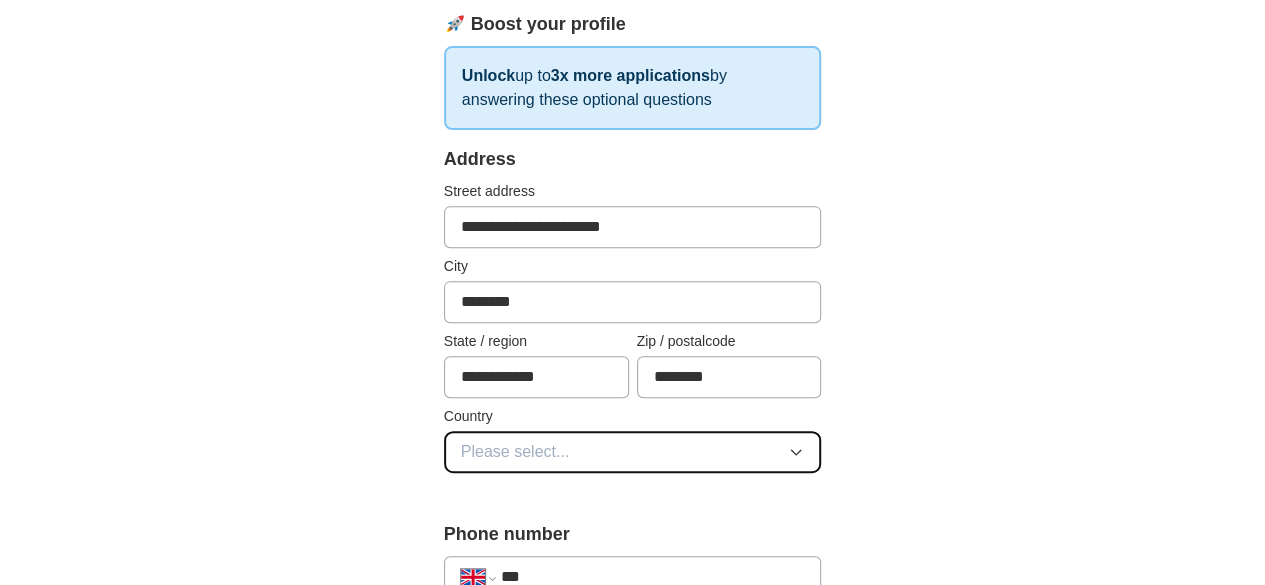 click 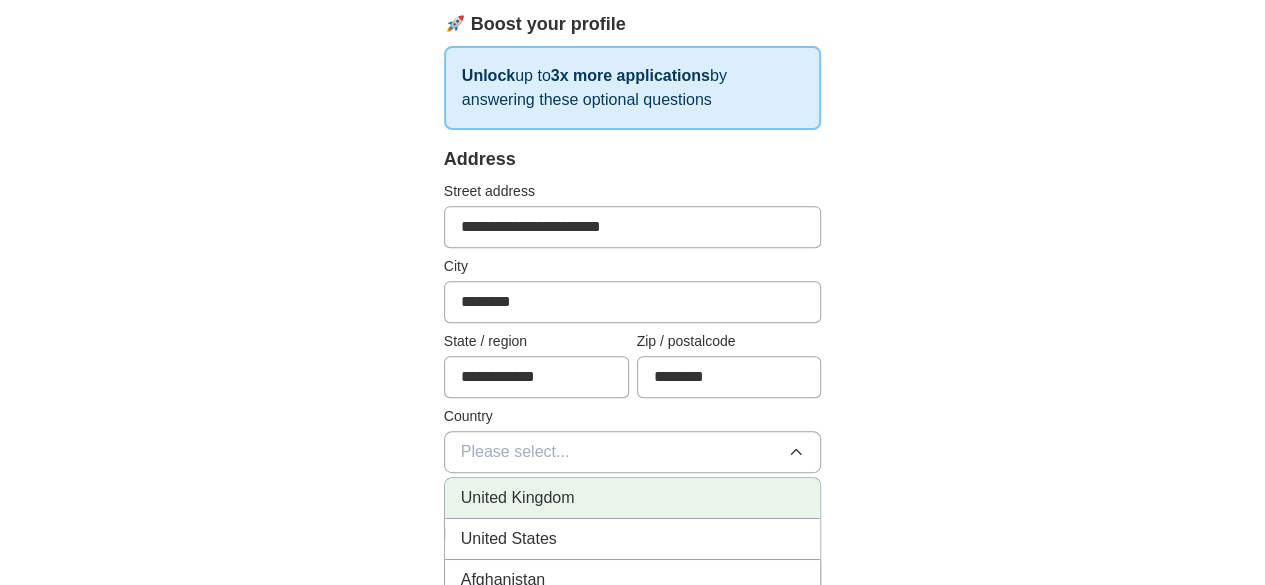 click on "United Kingdom" at bounding box center (633, 498) 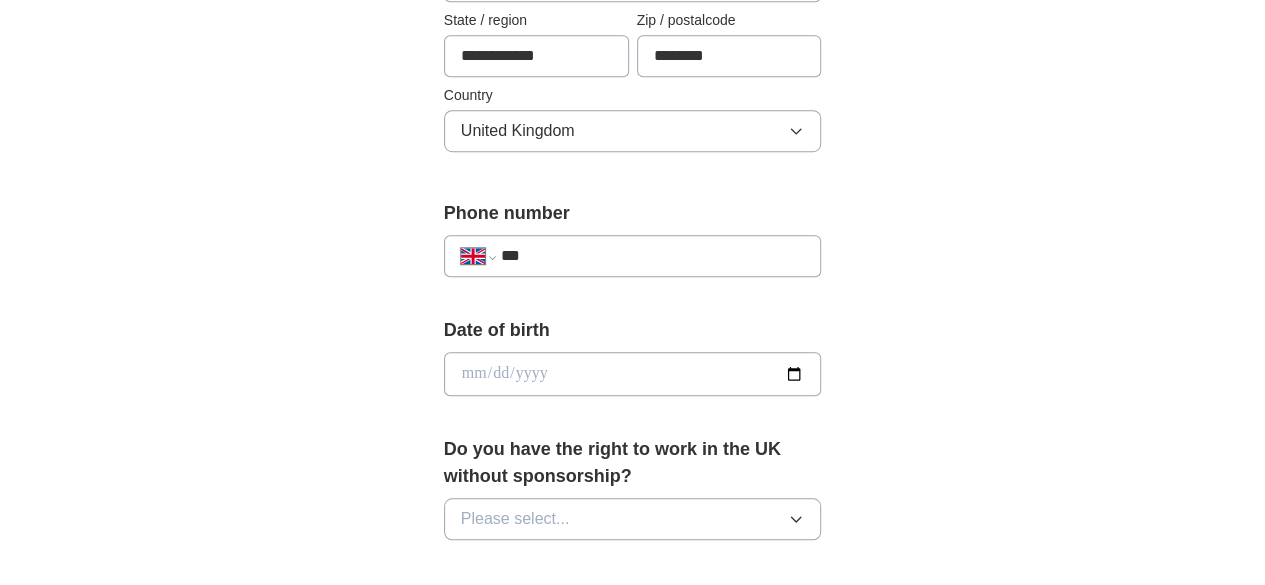 scroll, scrollTop: 652, scrollLeft: 0, axis: vertical 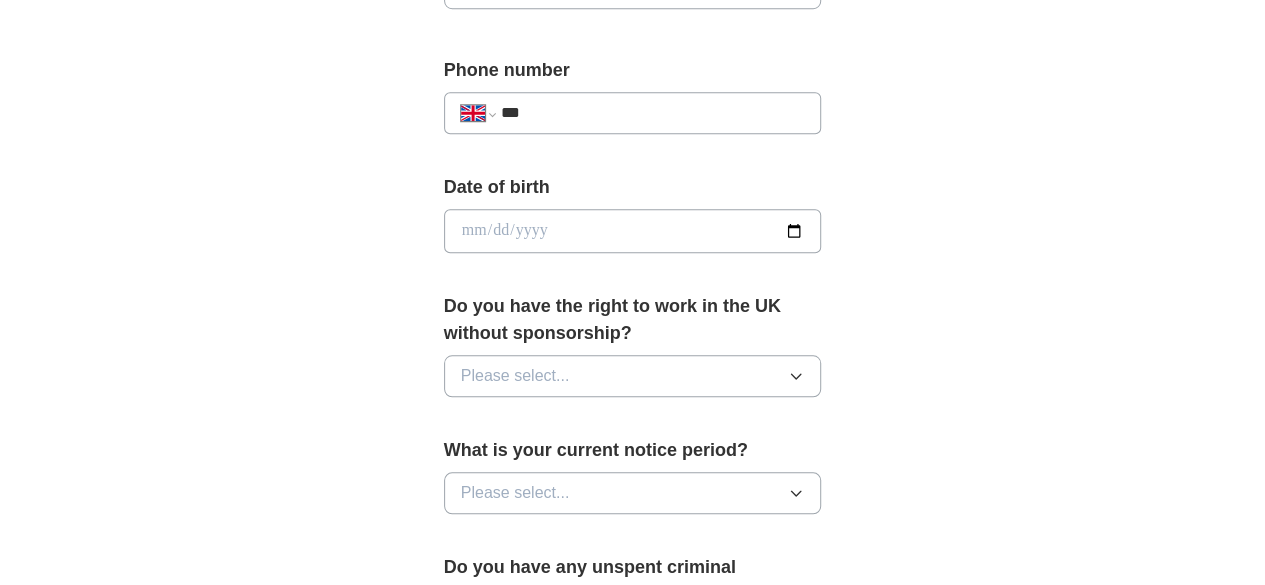 click on "**********" at bounding box center [633, 395] 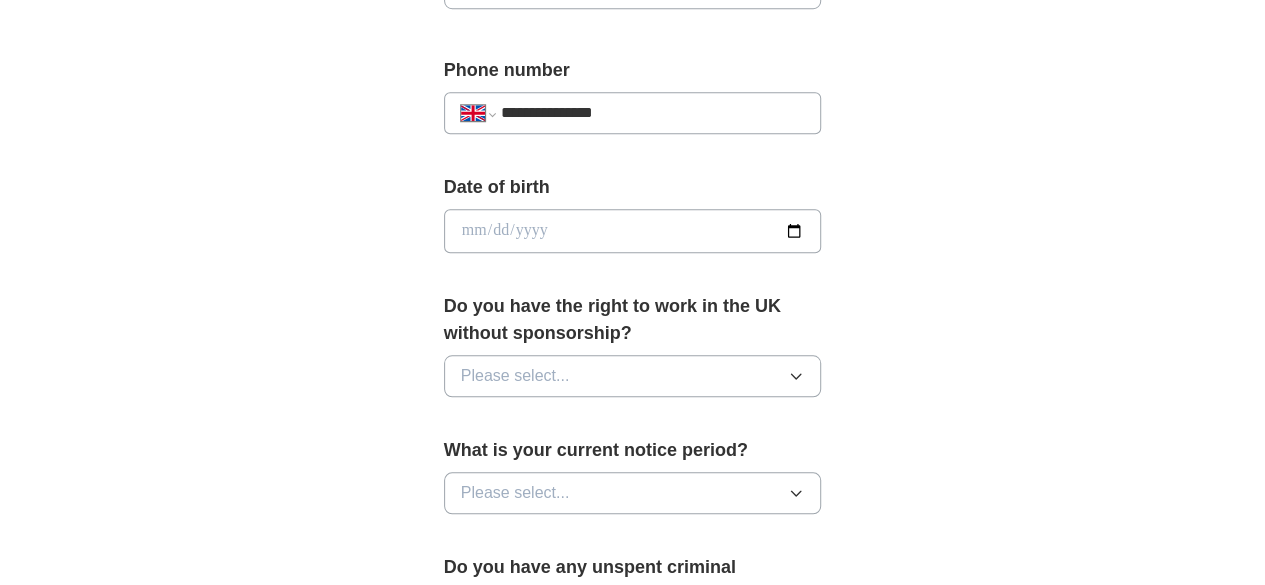 click at bounding box center [633, 231] 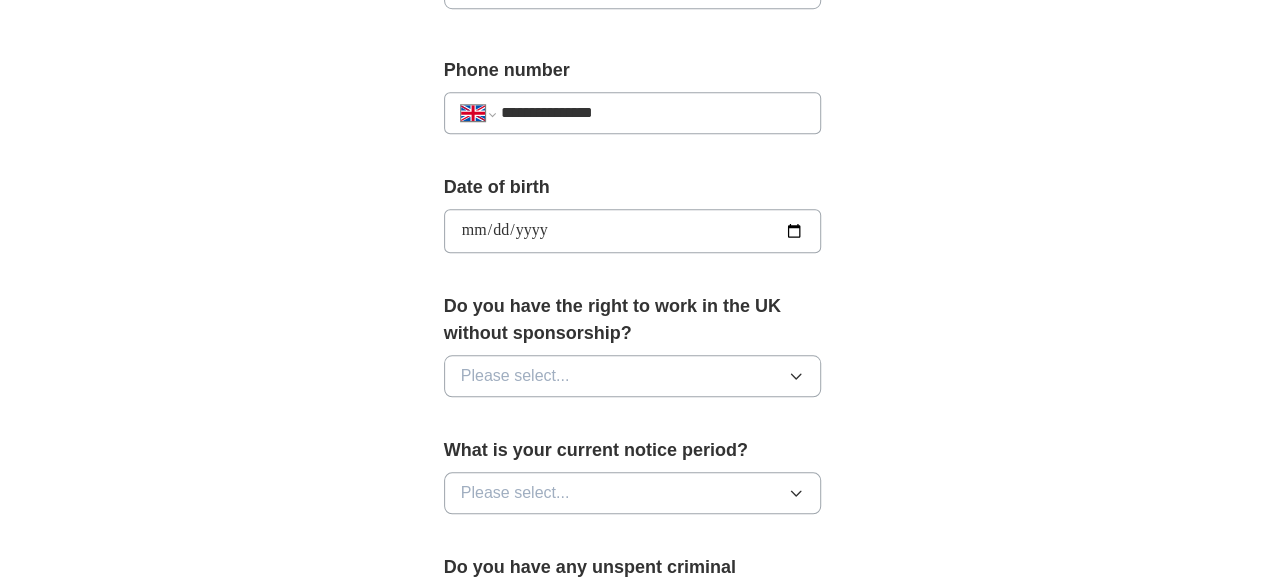 type on "**********" 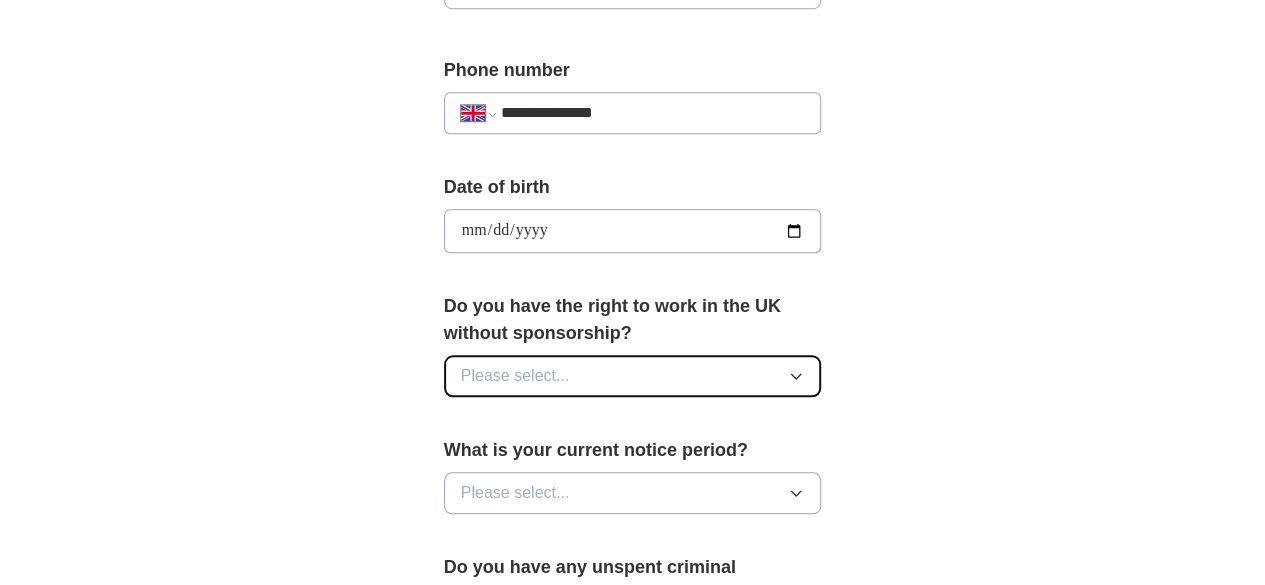 click on "Please select..." at bounding box center [633, 376] 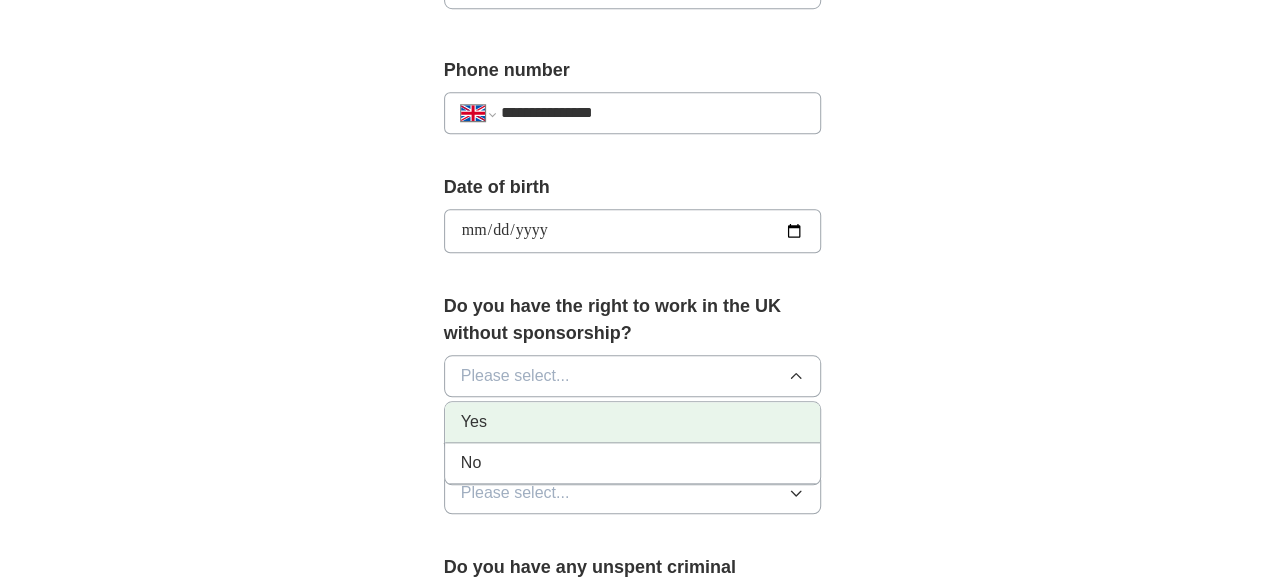 click on "Yes" at bounding box center [633, 422] 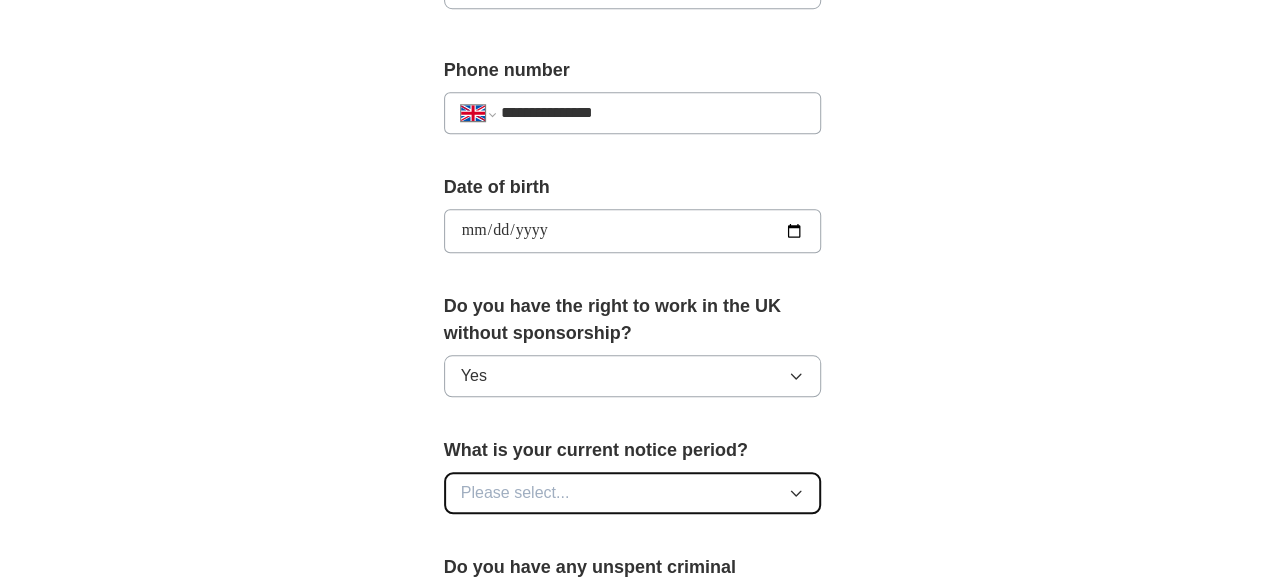 click on "Please select..." at bounding box center (633, 493) 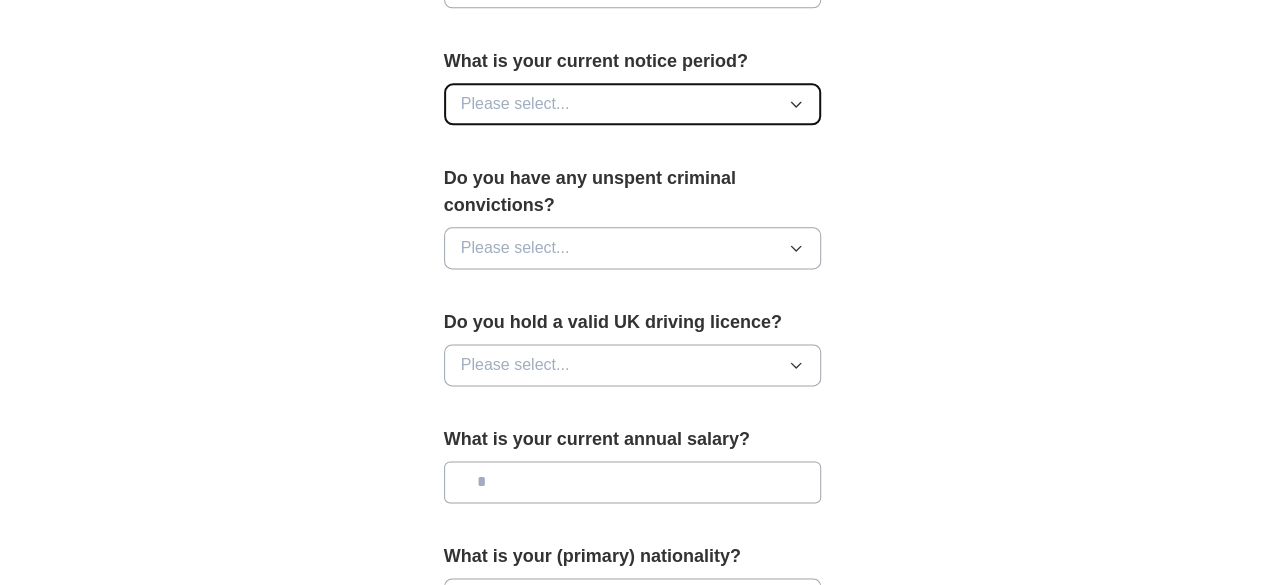 scroll, scrollTop: 1171, scrollLeft: 0, axis: vertical 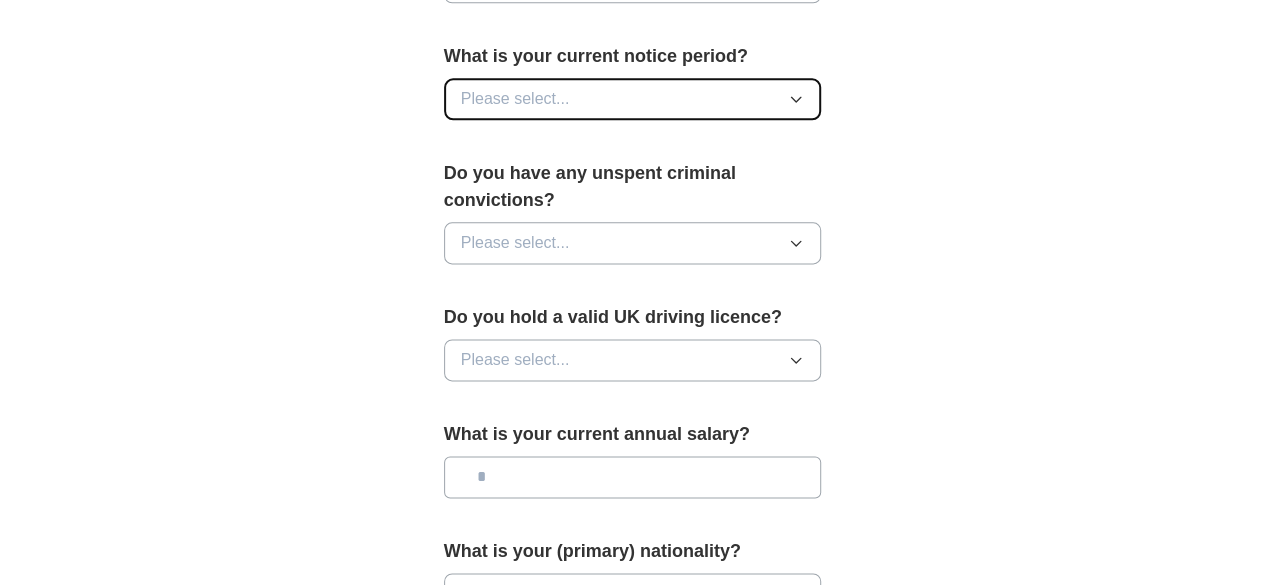 click on "Please select..." at bounding box center [633, 99] 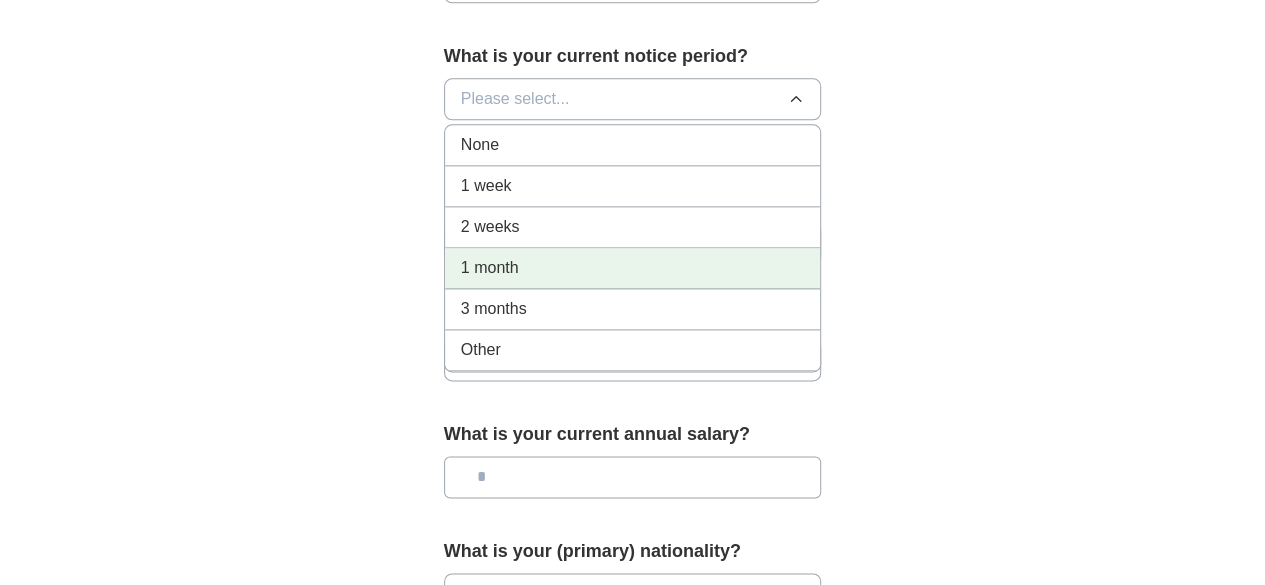 click on "1 month" at bounding box center (633, 268) 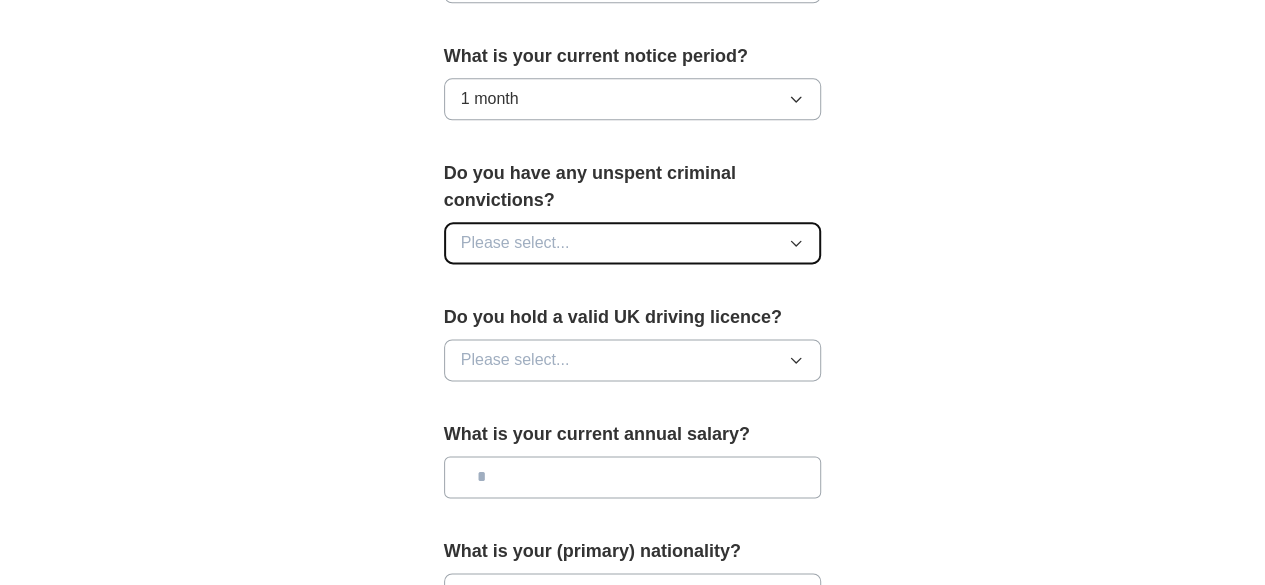 click on "Please select..." at bounding box center (633, 243) 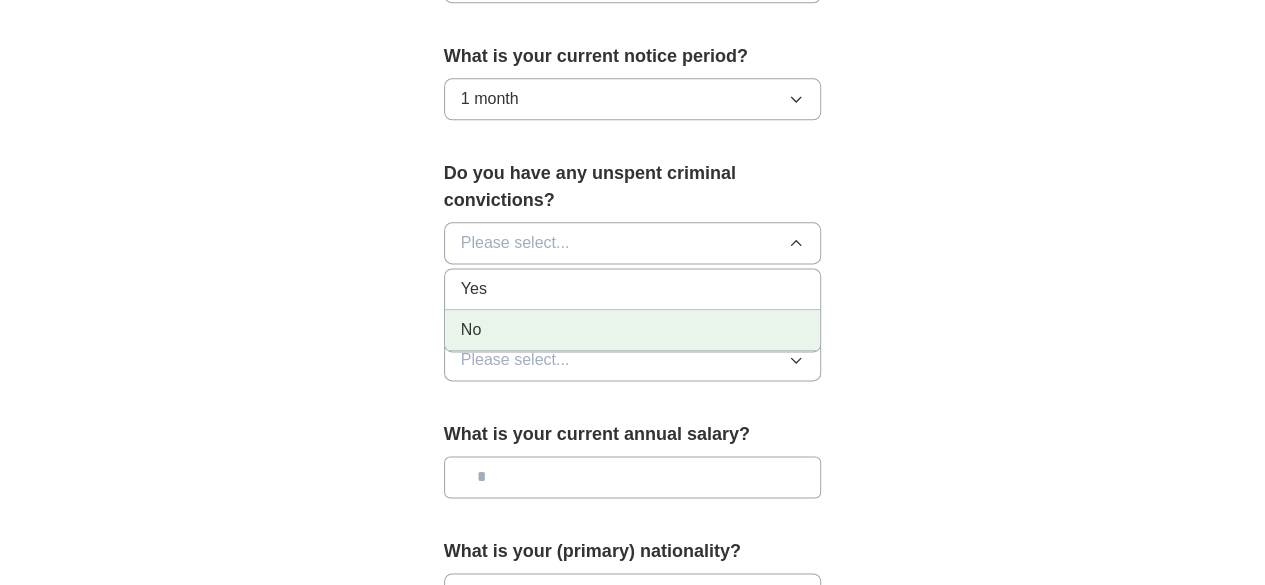 click on "No" at bounding box center (633, 330) 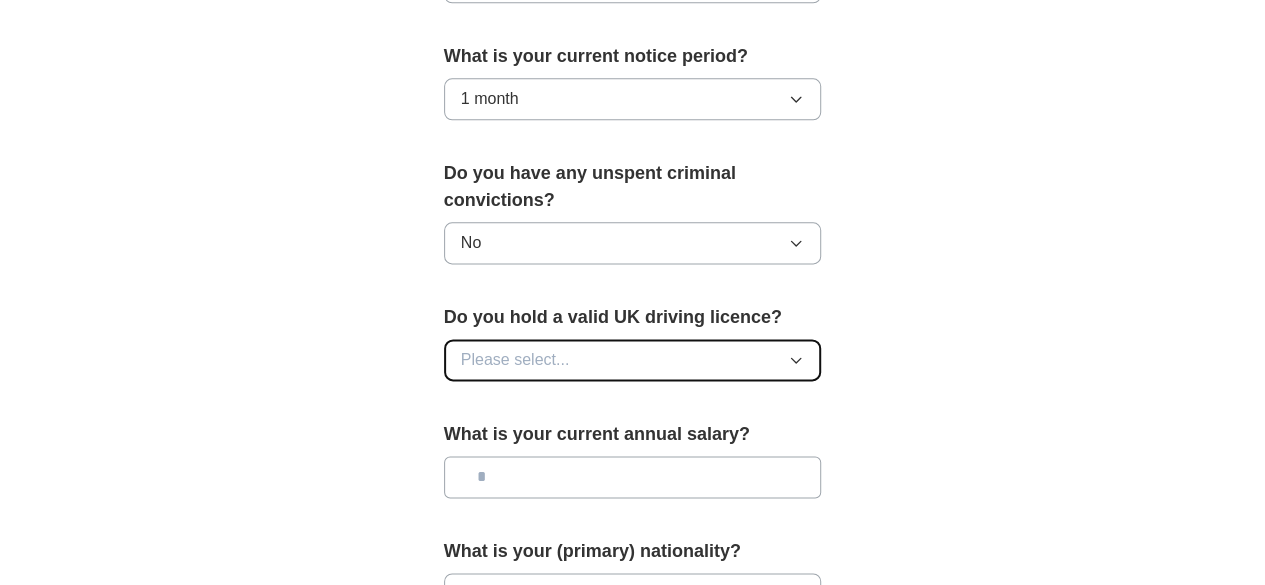 click on "Please select..." at bounding box center (633, 360) 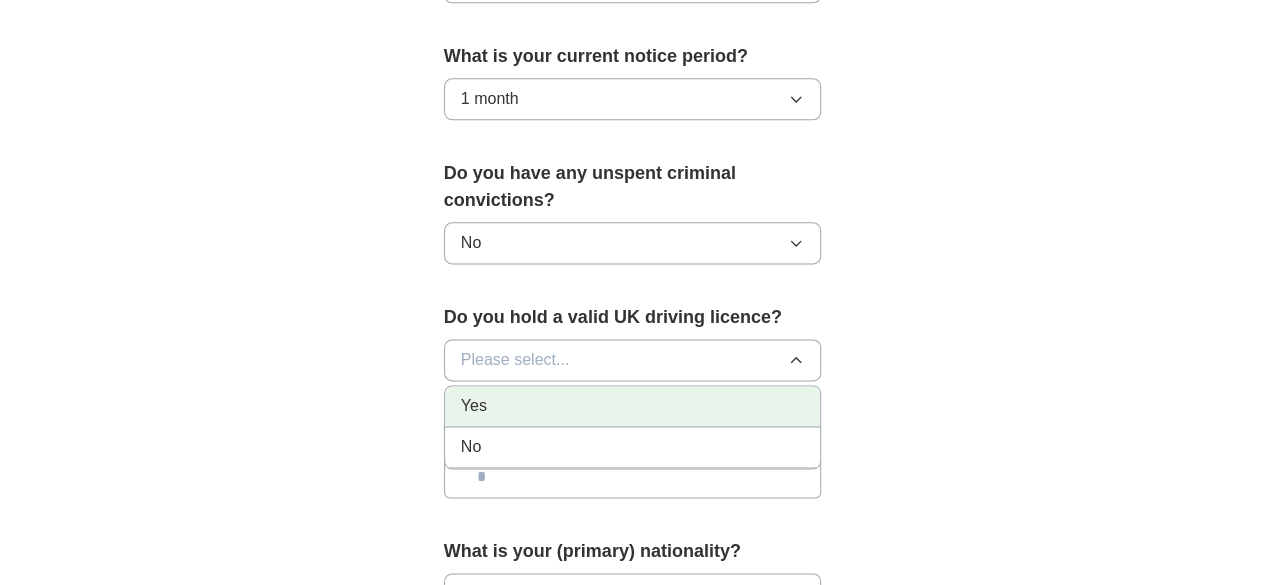 click on "Yes" at bounding box center [633, 406] 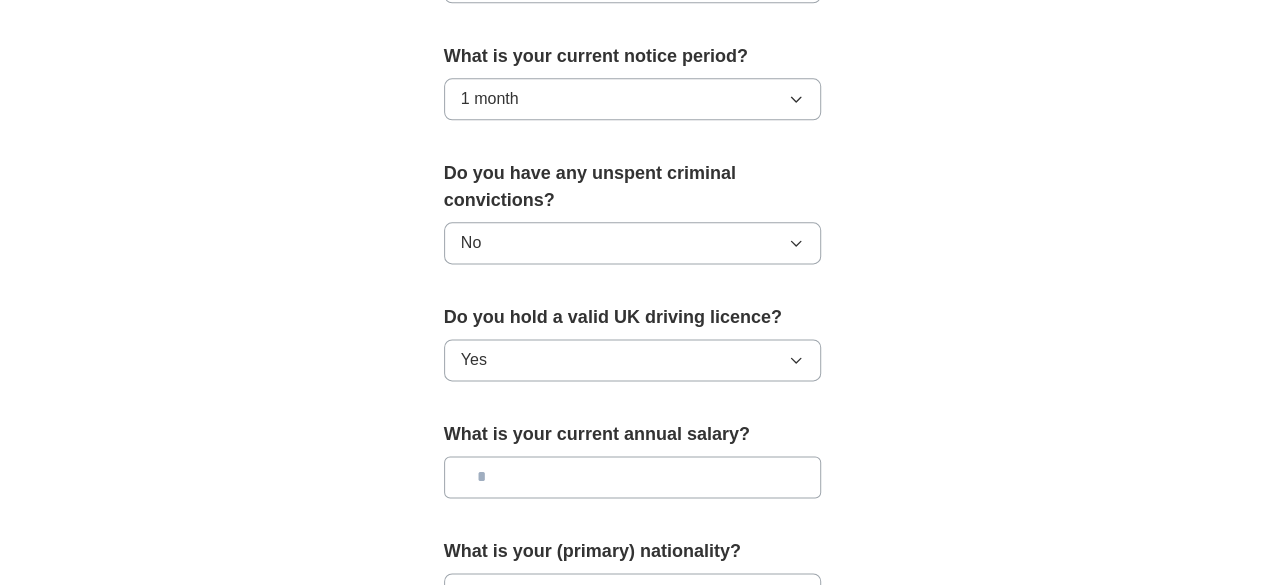 click at bounding box center [633, 477] 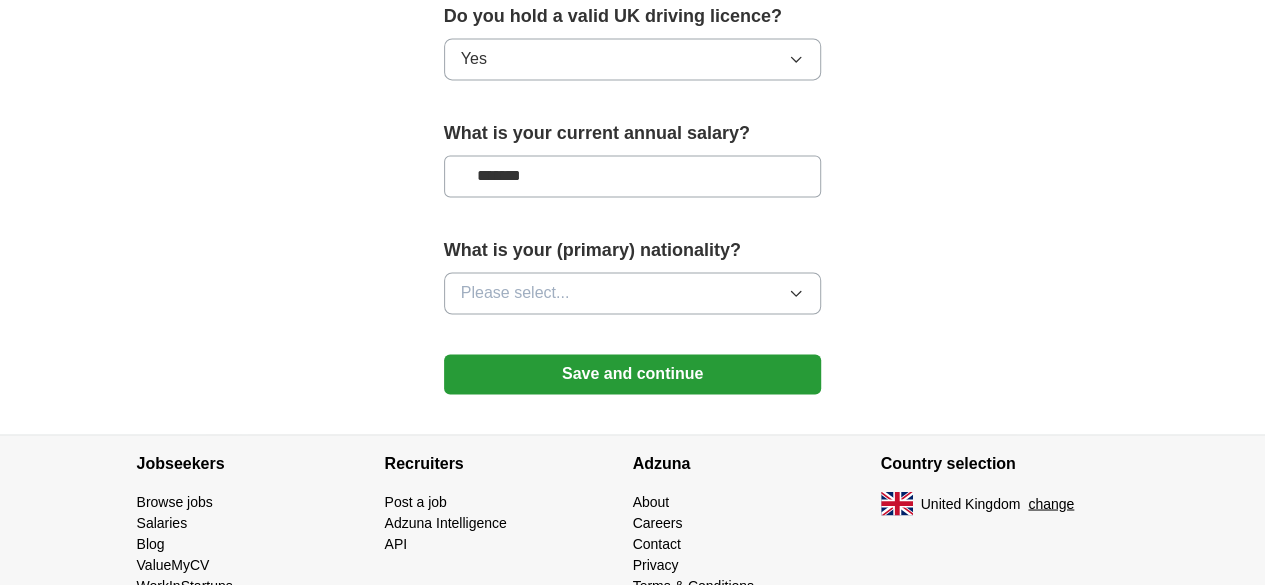 scroll, scrollTop: 1487, scrollLeft: 0, axis: vertical 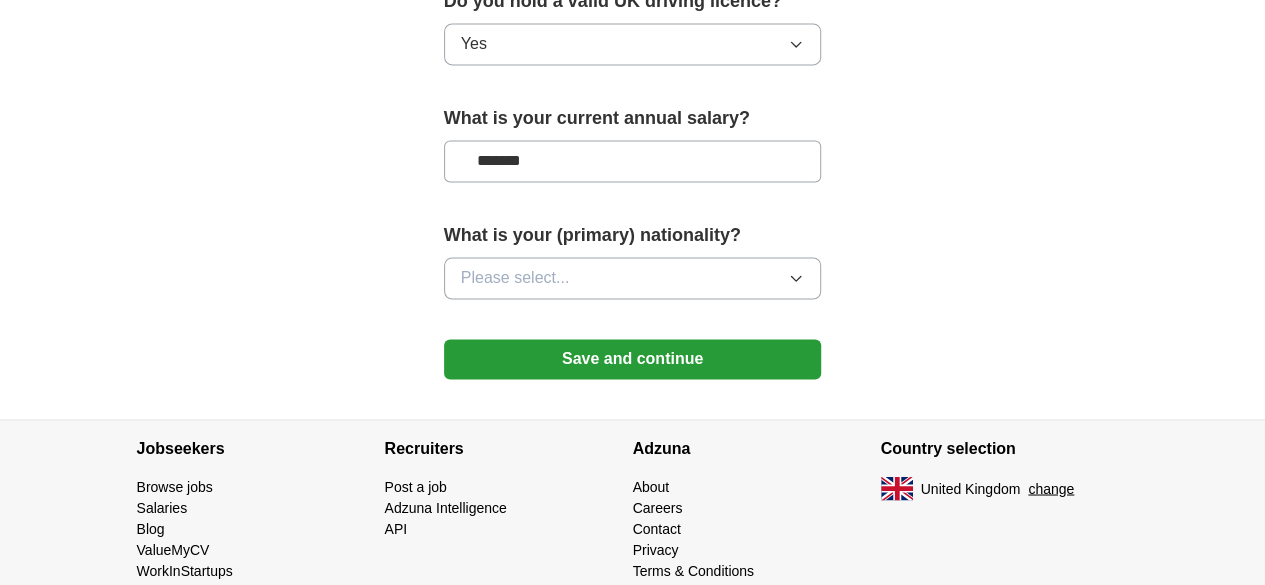 type on "*******" 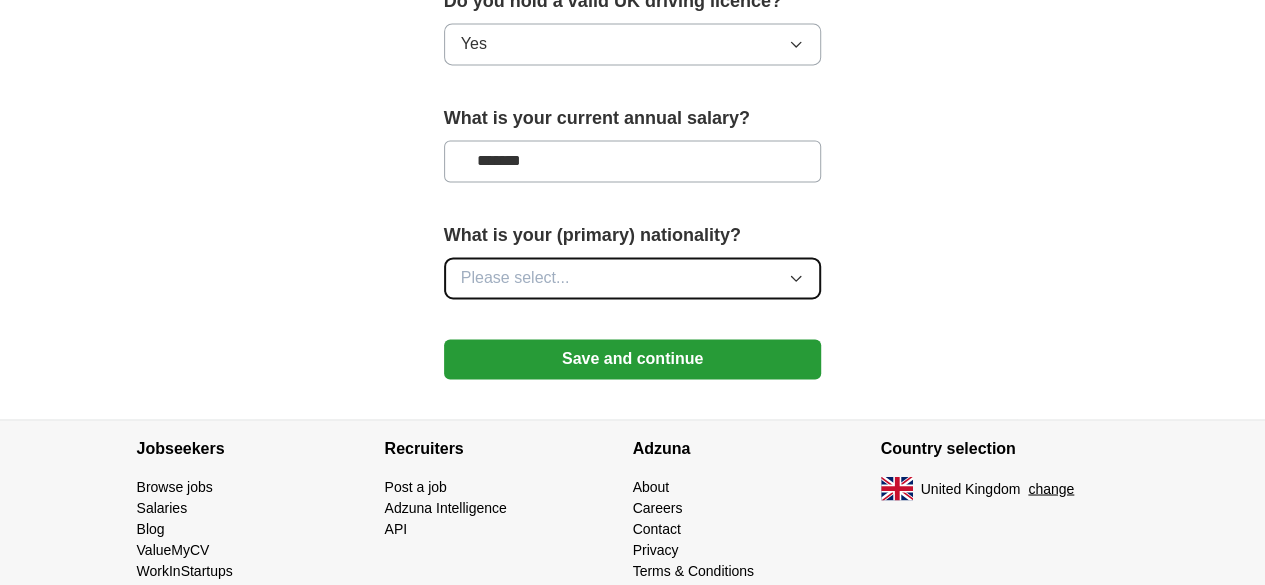 click on "Please select..." at bounding box center (633, 278) 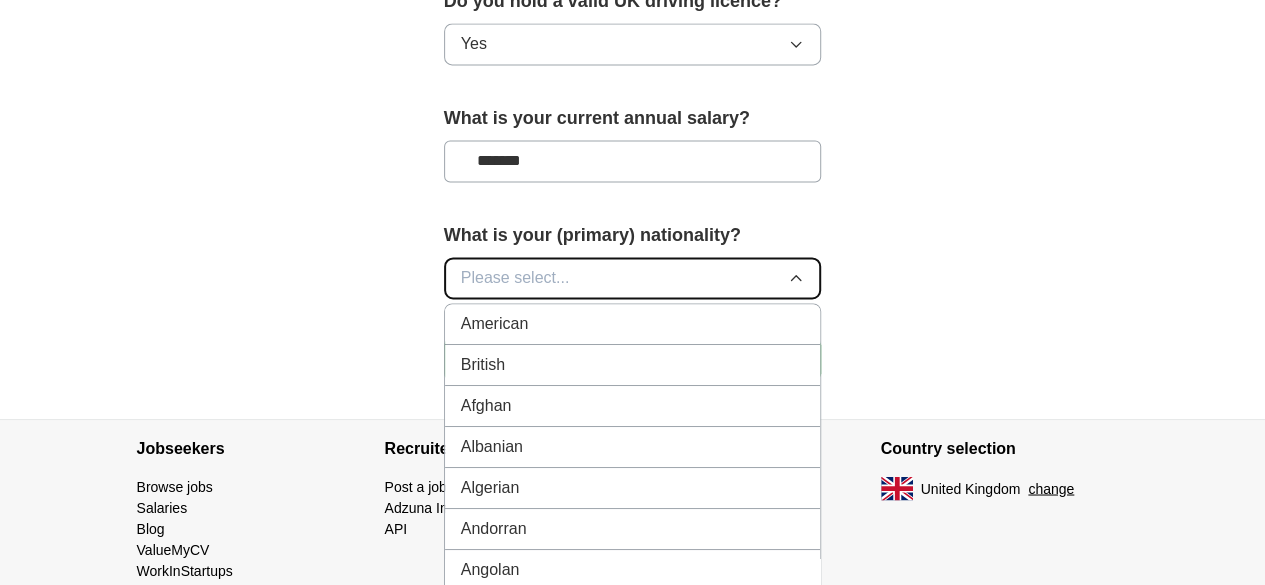 type 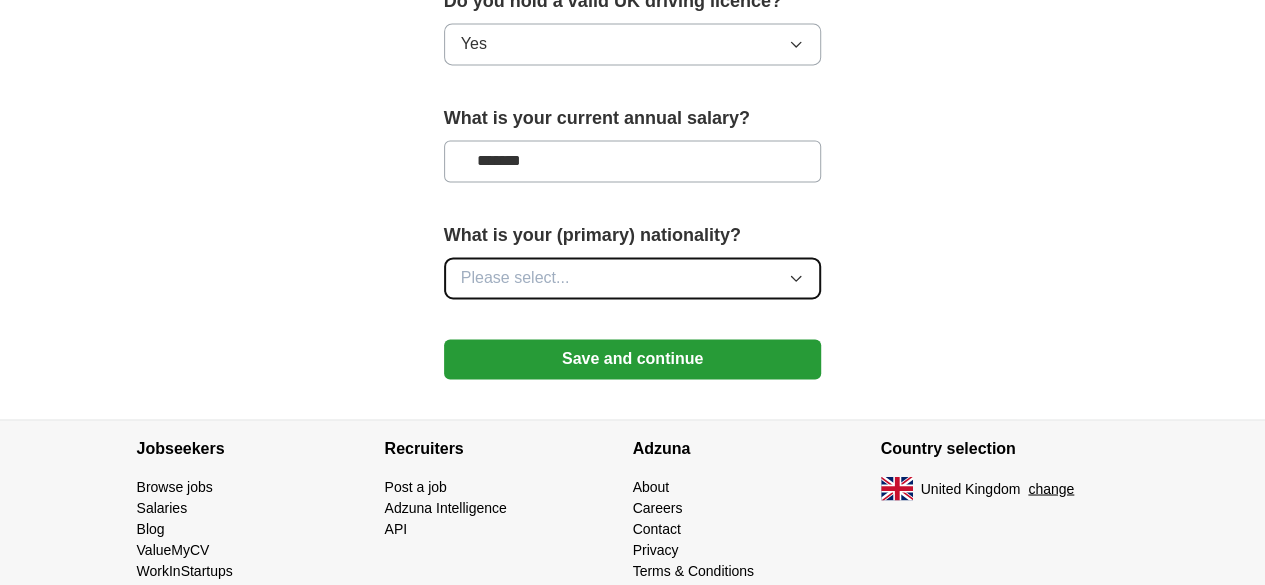 click on "Please select..." at bounding box center [633, 278] 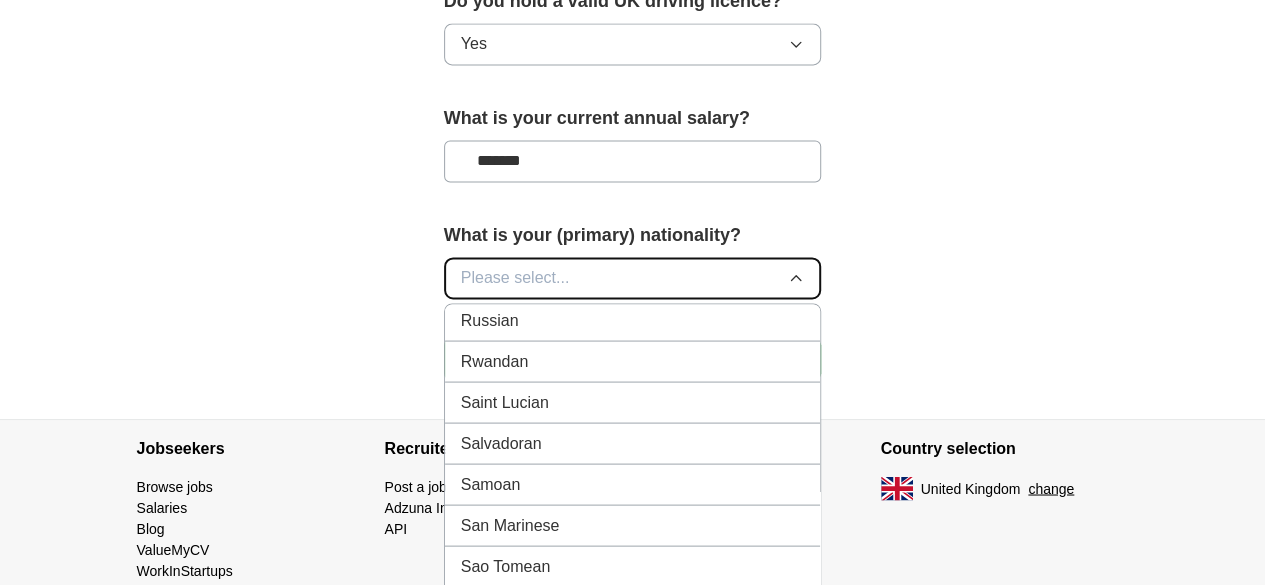 scroll, scrollTop: 7244, scrollLeft: 0, axis: vertical 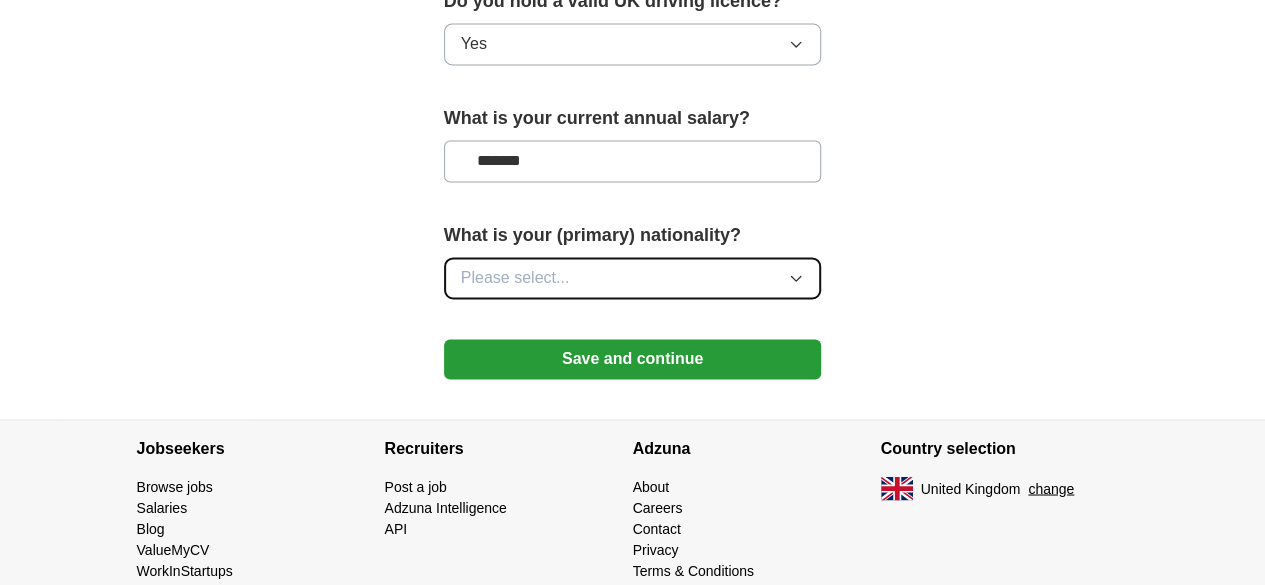 click on "Please select..." at bounding box center [633, 278] 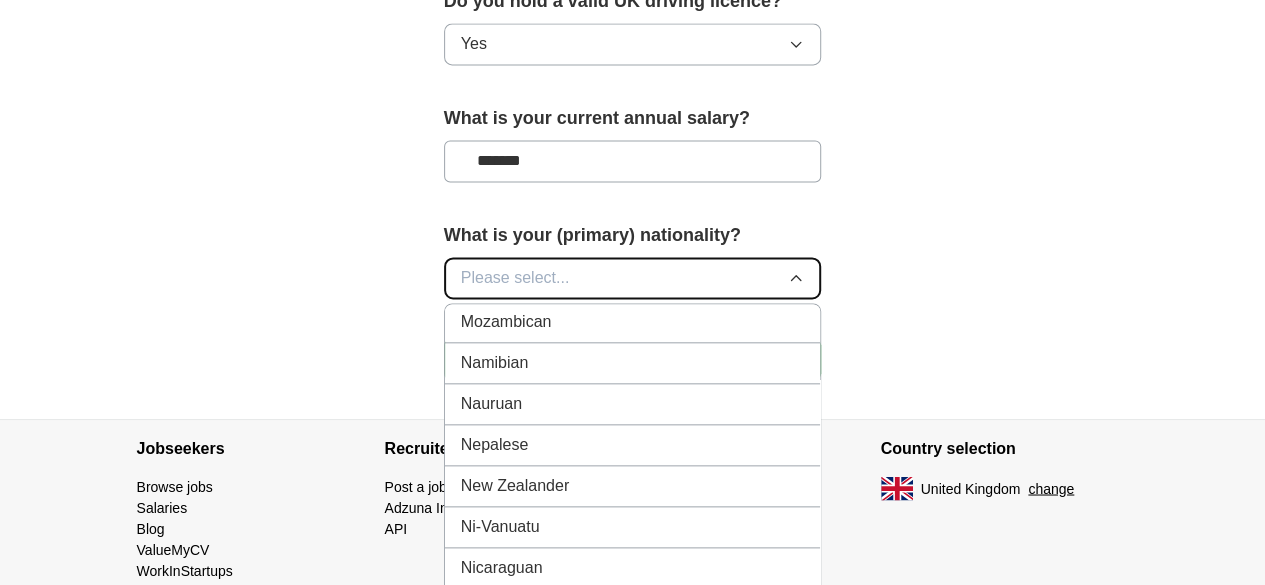 scroll, scrollTop: 5076, scrollLeft: 0, axis: vertical 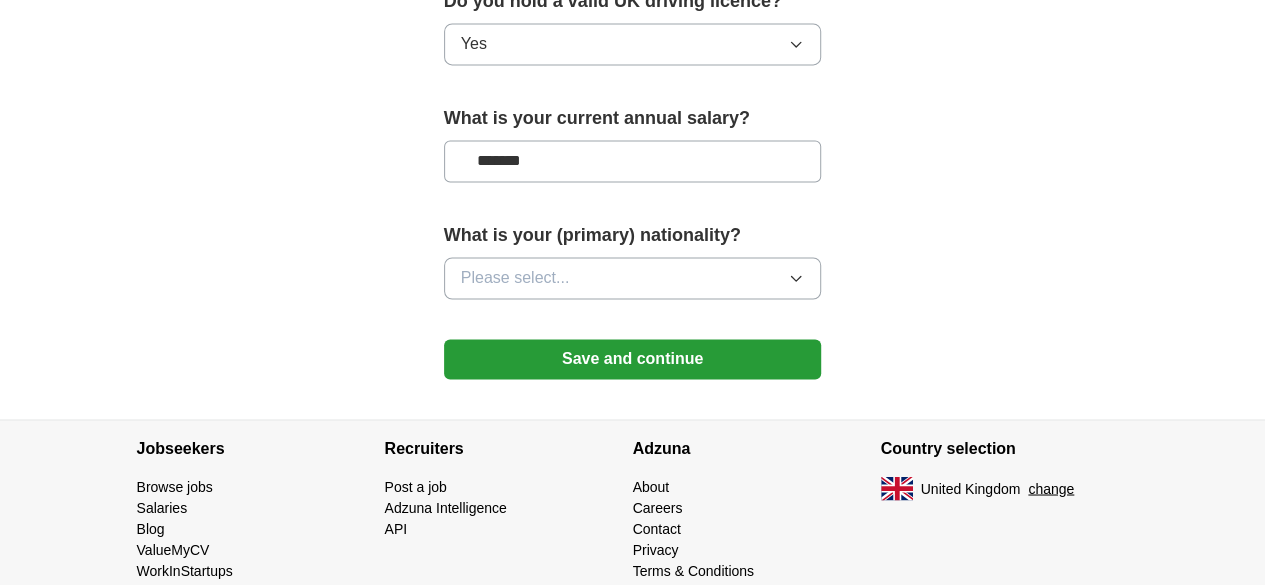 click on "**********" at bounding box center (633, -448) 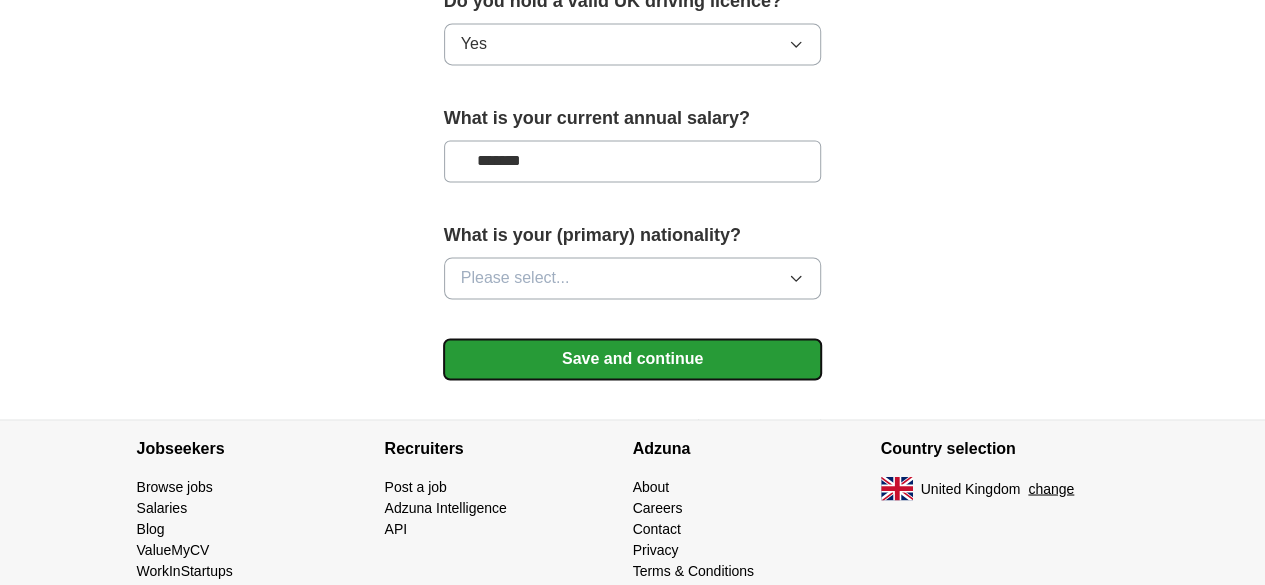 click on "Save and continue" at bounding box center [633, 359] 